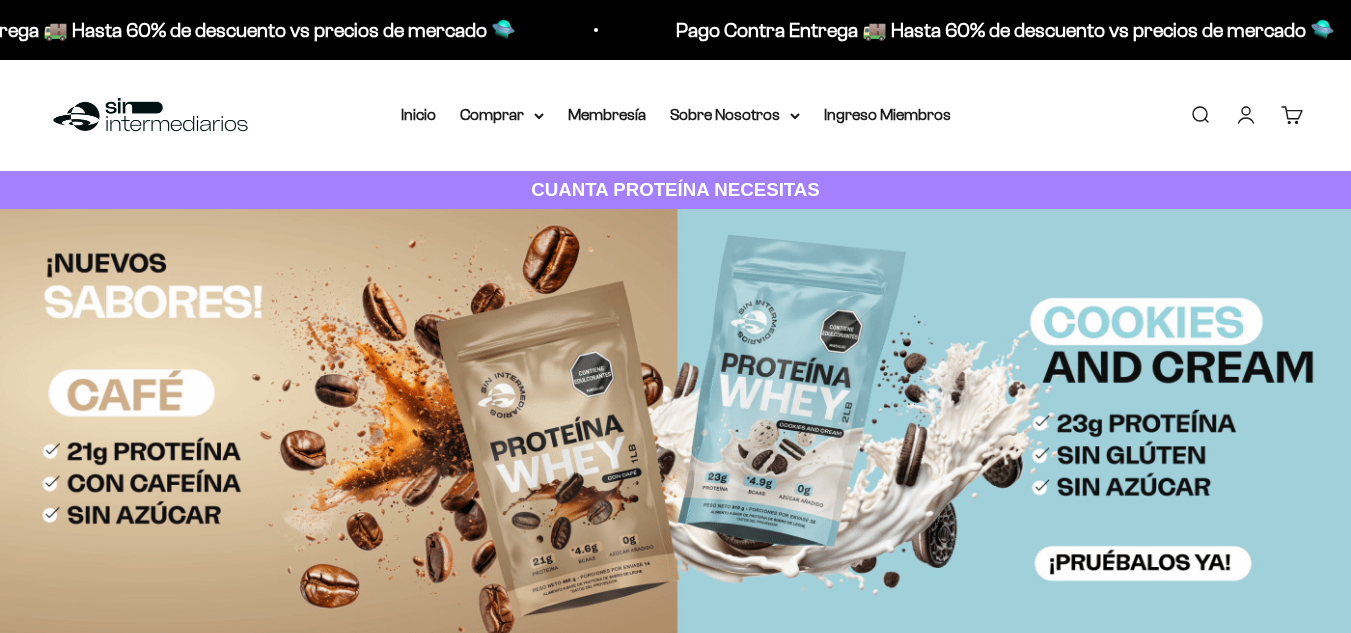 scroll, scrollTop: 0, scrollLeft: 0, axis: both 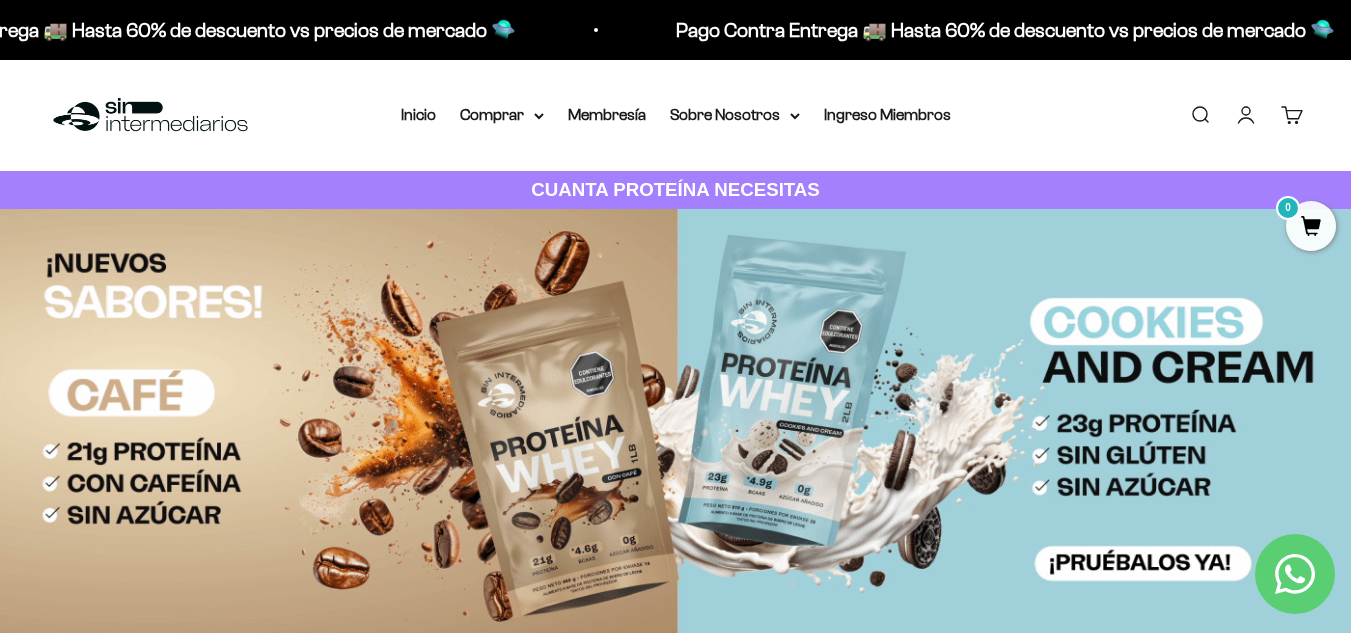 click on "Menú
Buscar
Inicio
Comprar
Proteínas
Ver Todos
Whey
Iso Vegan Pancakes Pre-Entreno 0" at bounding box center [675, 115] 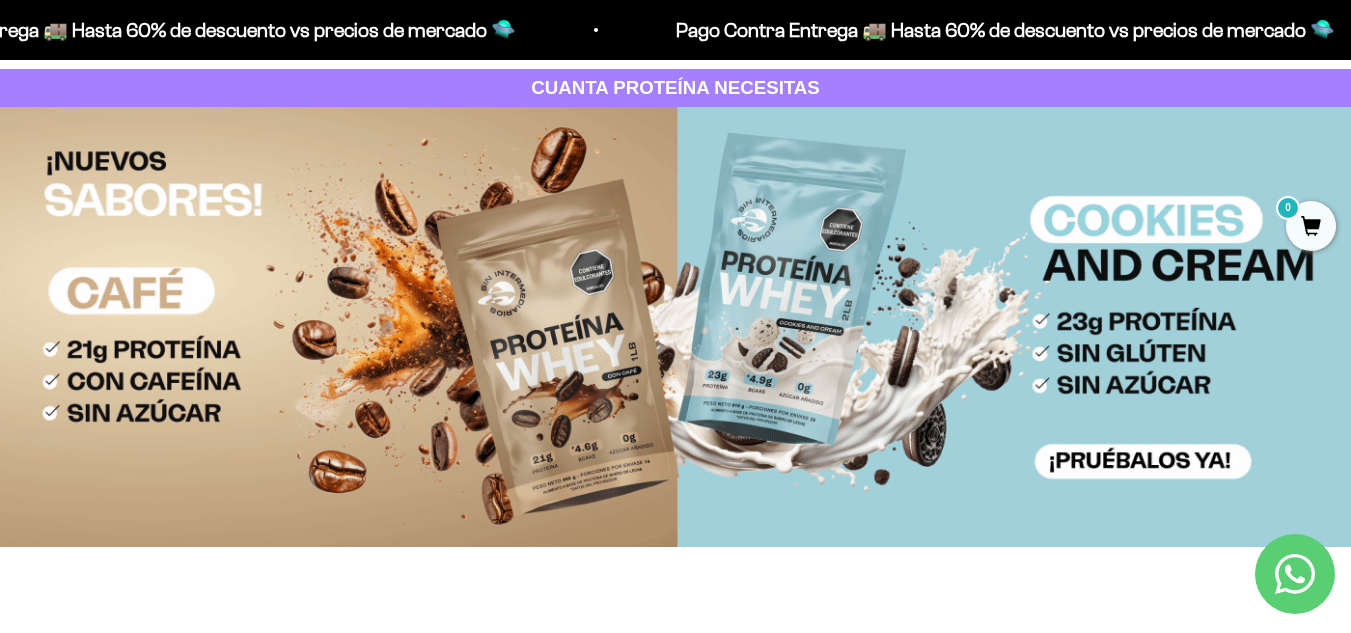 scroll, scrollTop: 109, scrollLeft: 0, axis: vertical 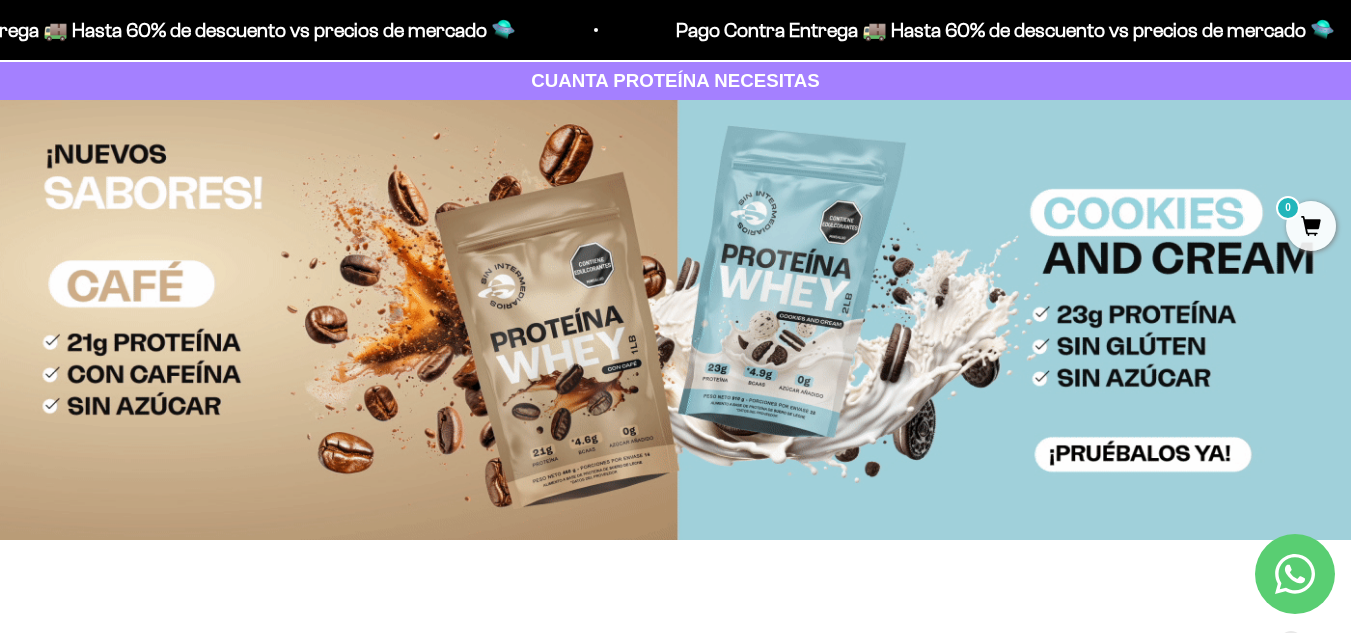 click on "CUANTA PROTEÍNA NECESITAS" at bounding box center [675, 81] 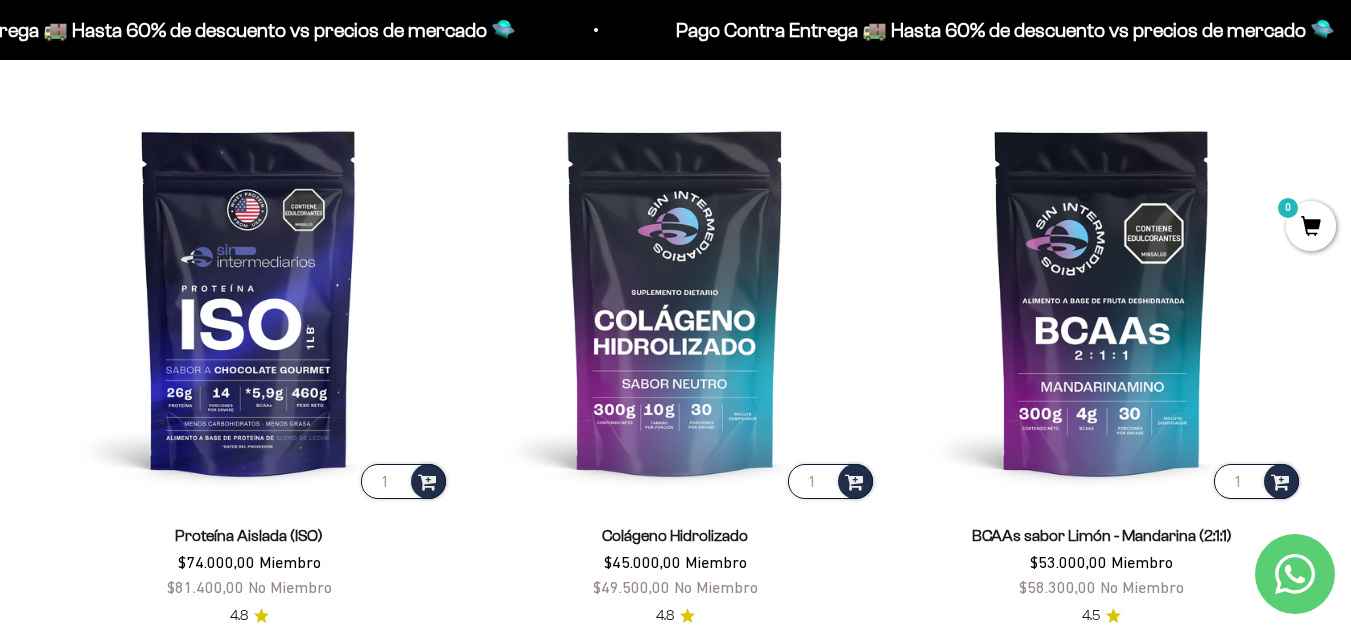 scroll, scrollTop: 1288, scrollLeft: 0, axis: vertical 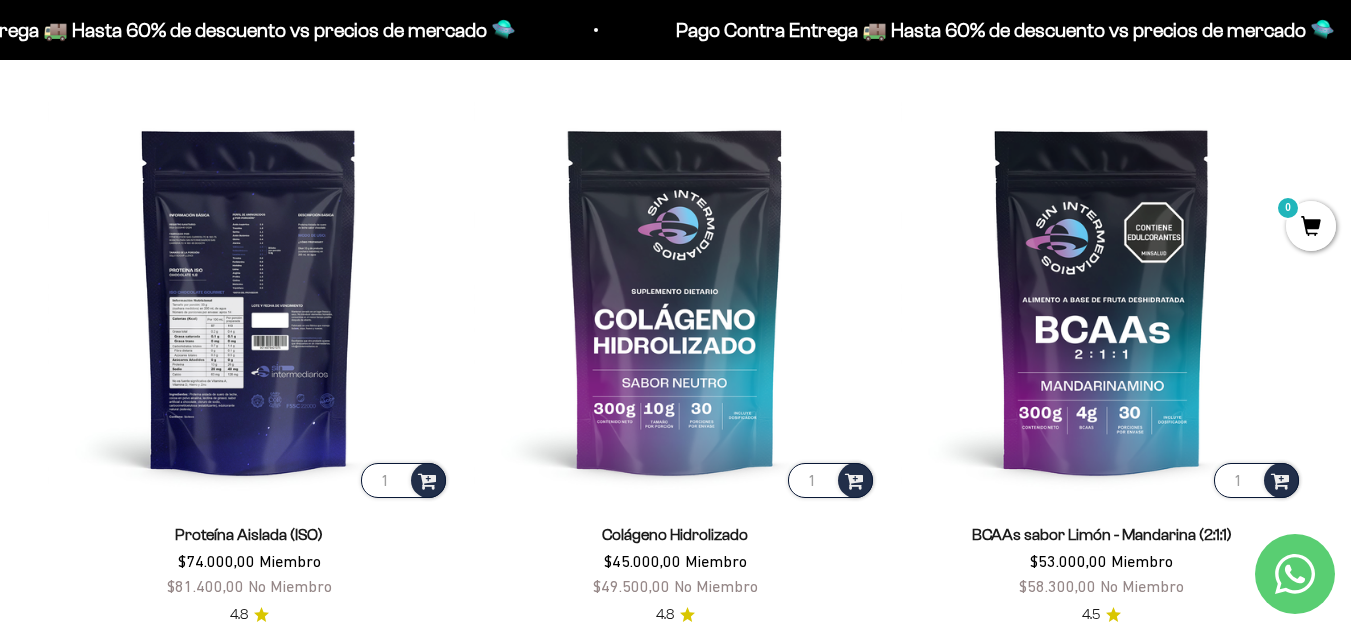click at bounding box center [249, 300] 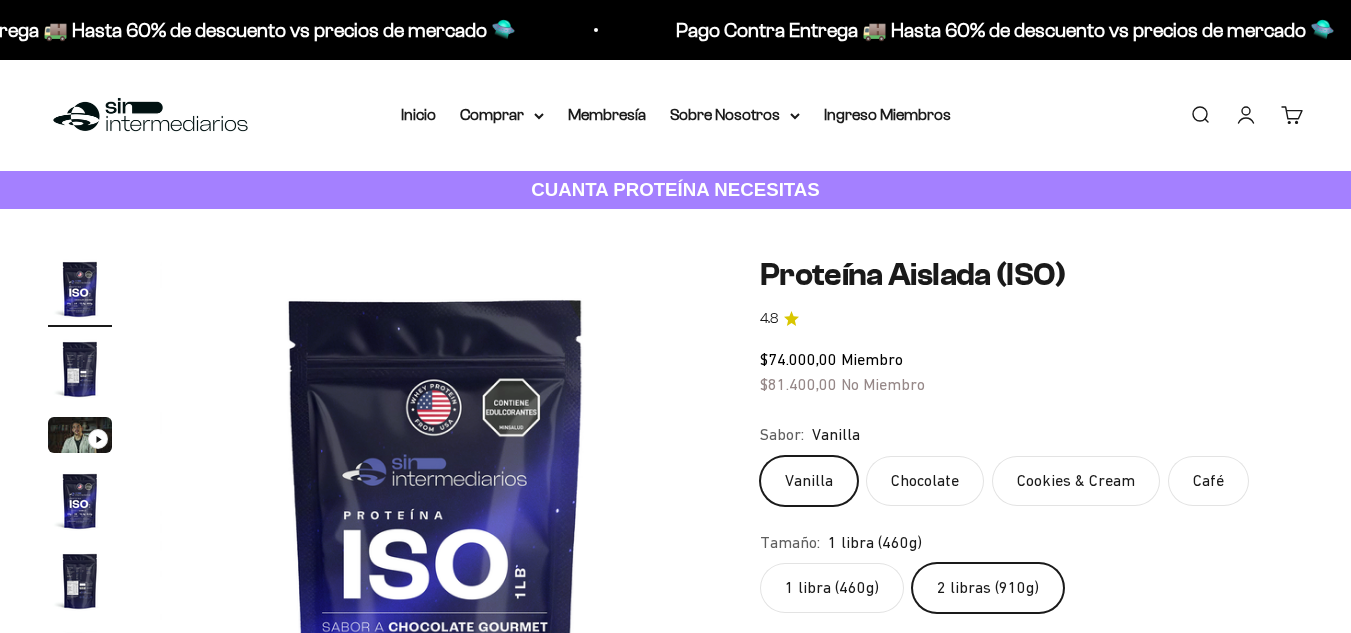 scroll, scrollTop: 0, scrollLeft: 0, axis: both 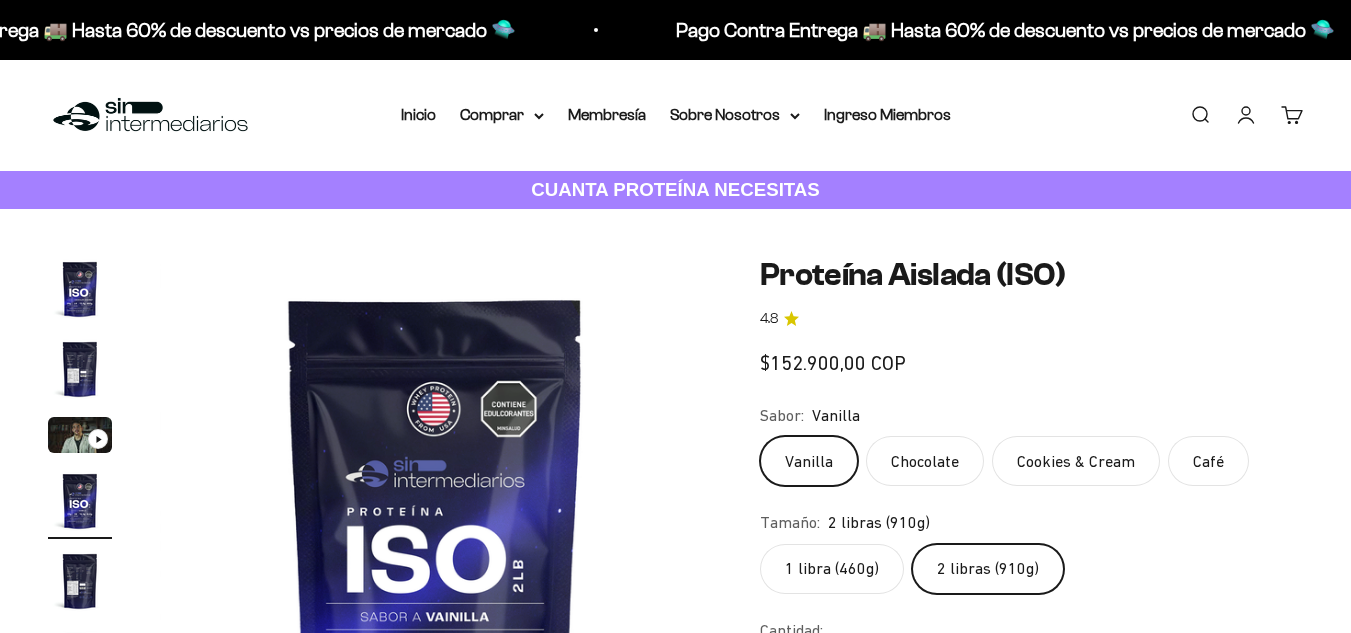 click on "Proteína Aislada (ISO) 4.8
Precio de oferta $152.900,00 COP
Sabor:
Vanilla
Vanilla
Chocolate
Cookies & Cream
Café
Tamaño:
2 libras (910g)
1 libra (460g)
2 libras (910g)
Cantidad:
1
Añadir al carrito" 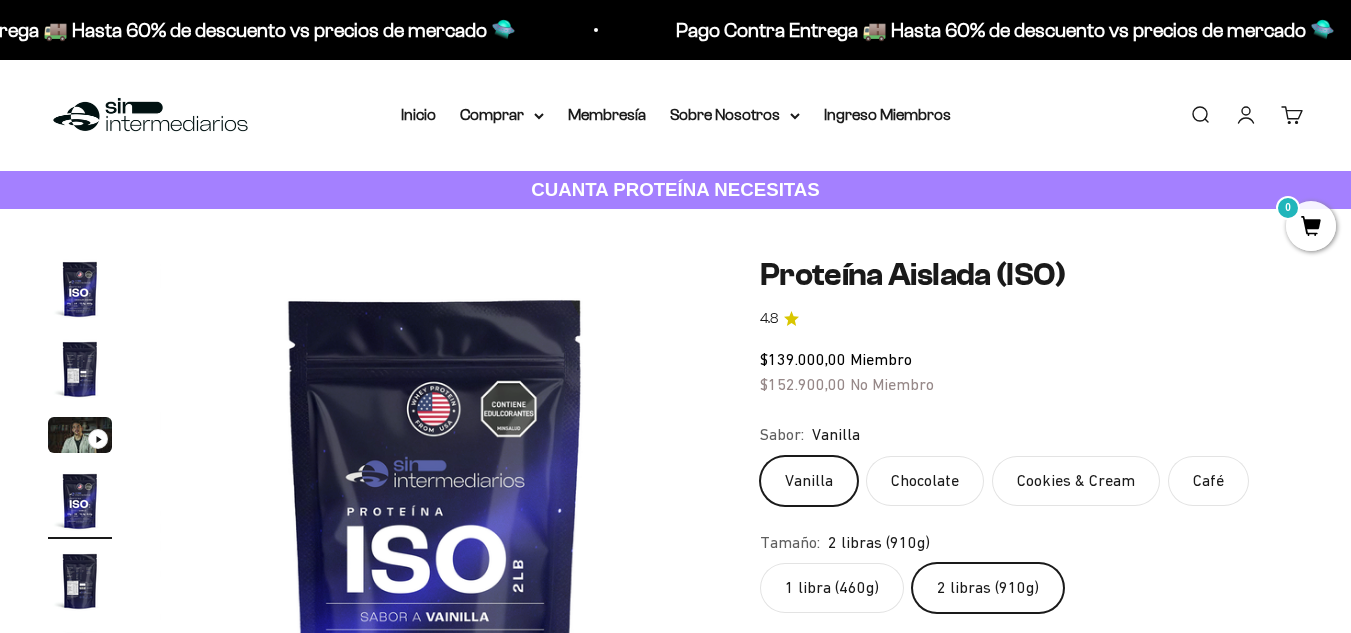 scroll, scrollTop: 0, scrollLeft: 0, axis: both 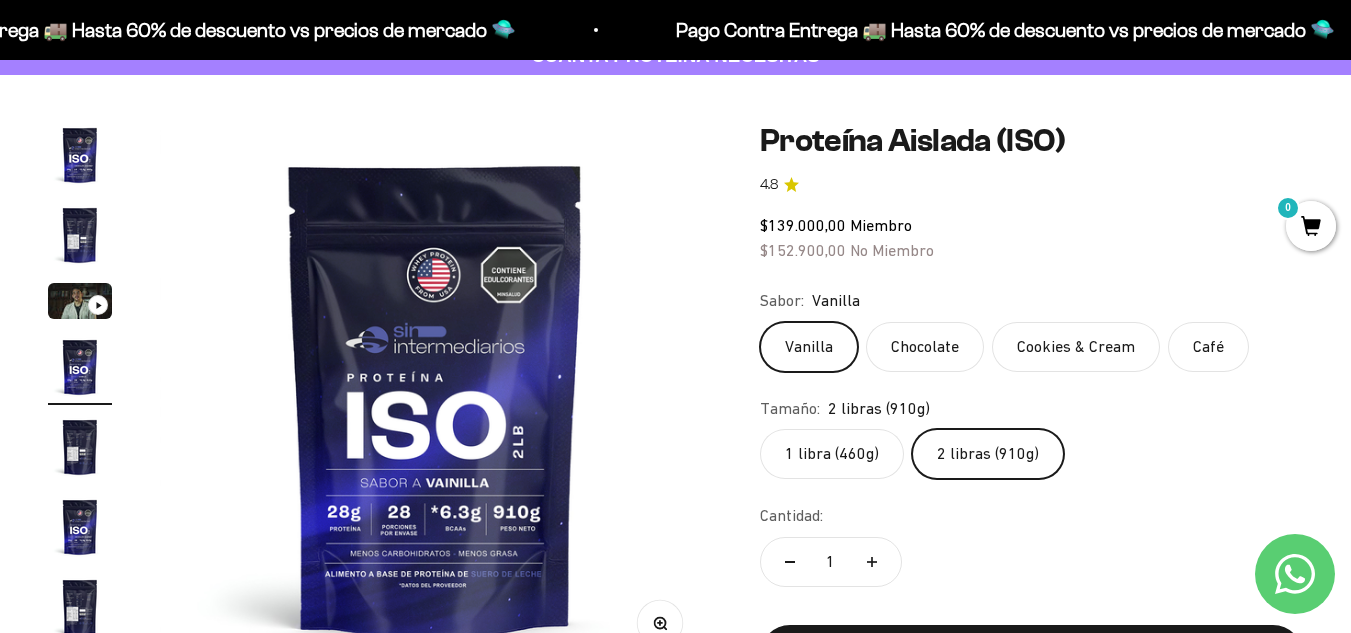 click at bounding box center (80, 235) 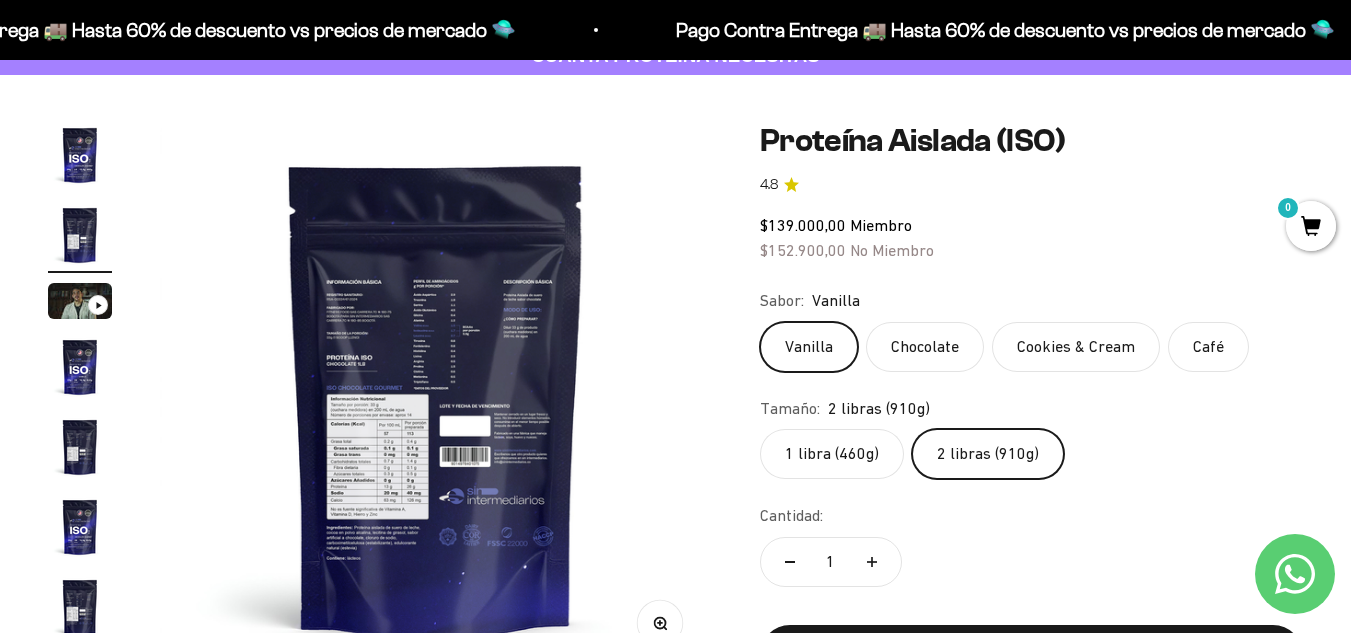 click at bounding box center (80, 155) 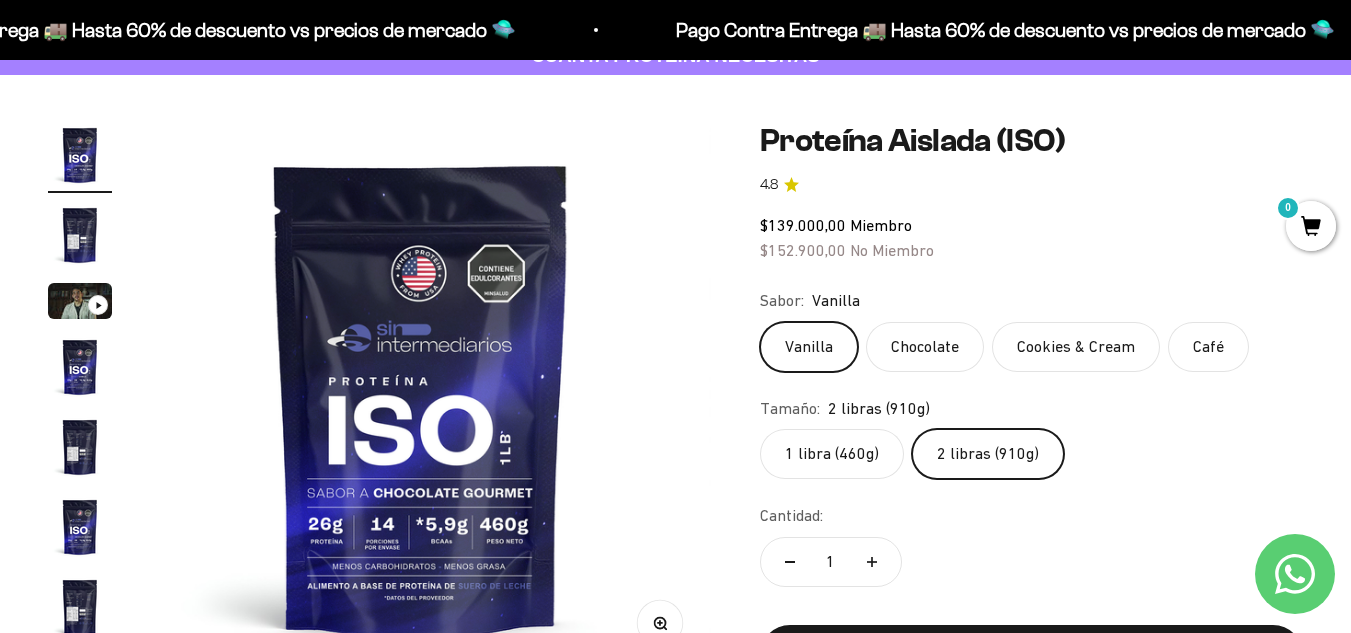 scroll, scrollTop: 0, scrollLeft: 0, axis: both 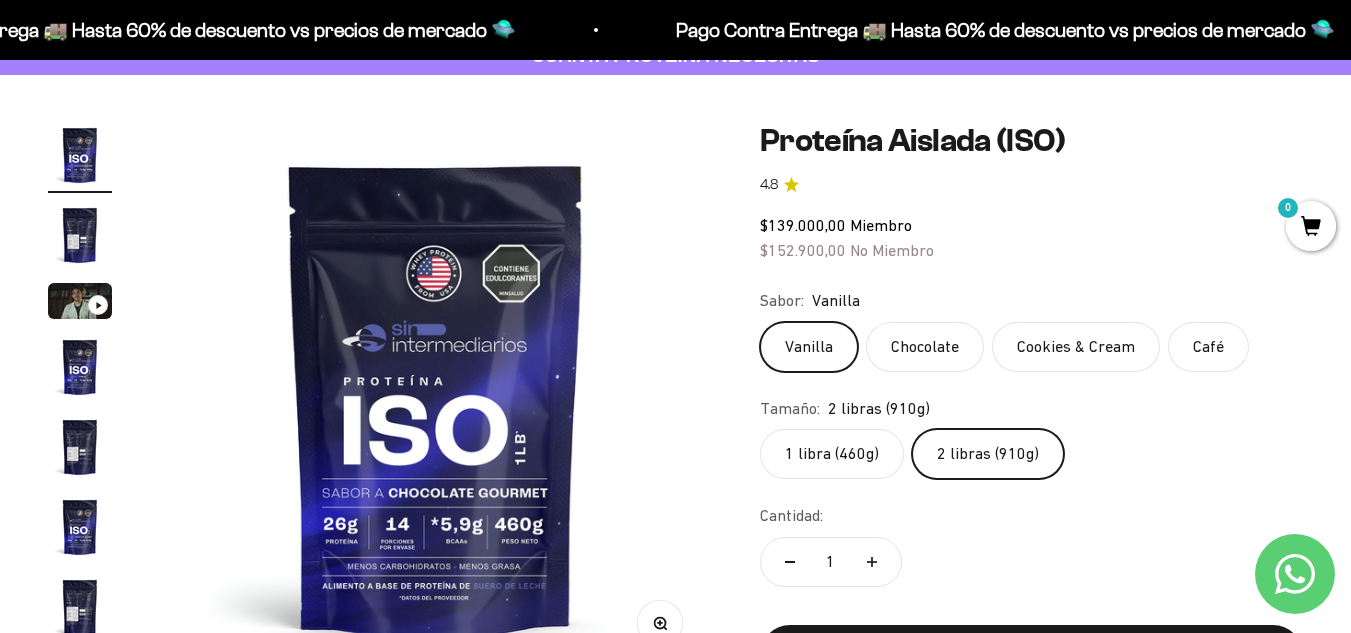 click at bounding box center (80, 235) 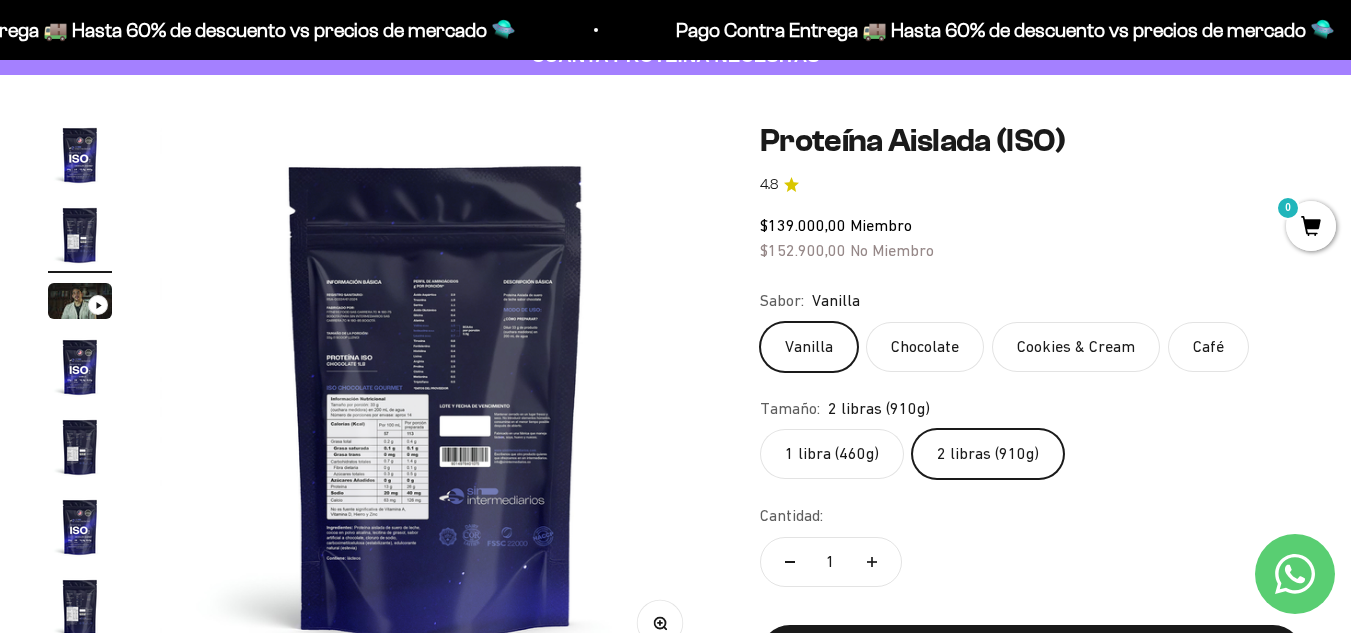 click at bounding box center (436, 399) 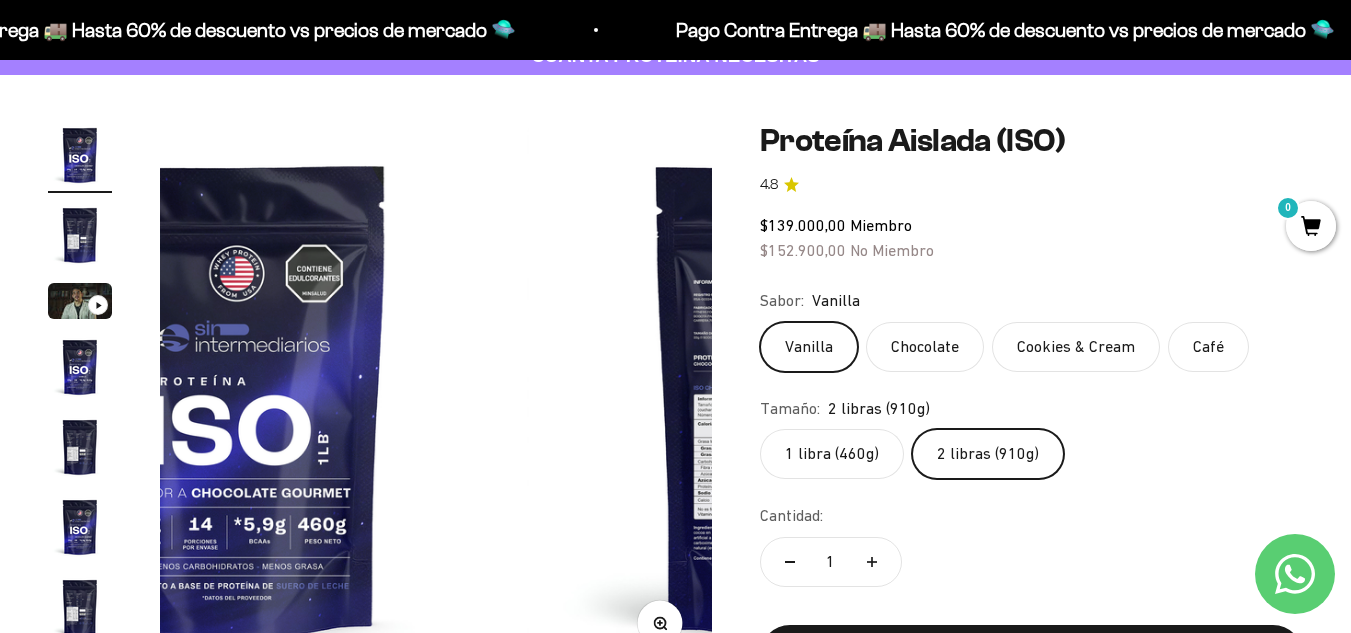 scroll, scrollTop: 0, scrollLeft: 0, axis: both 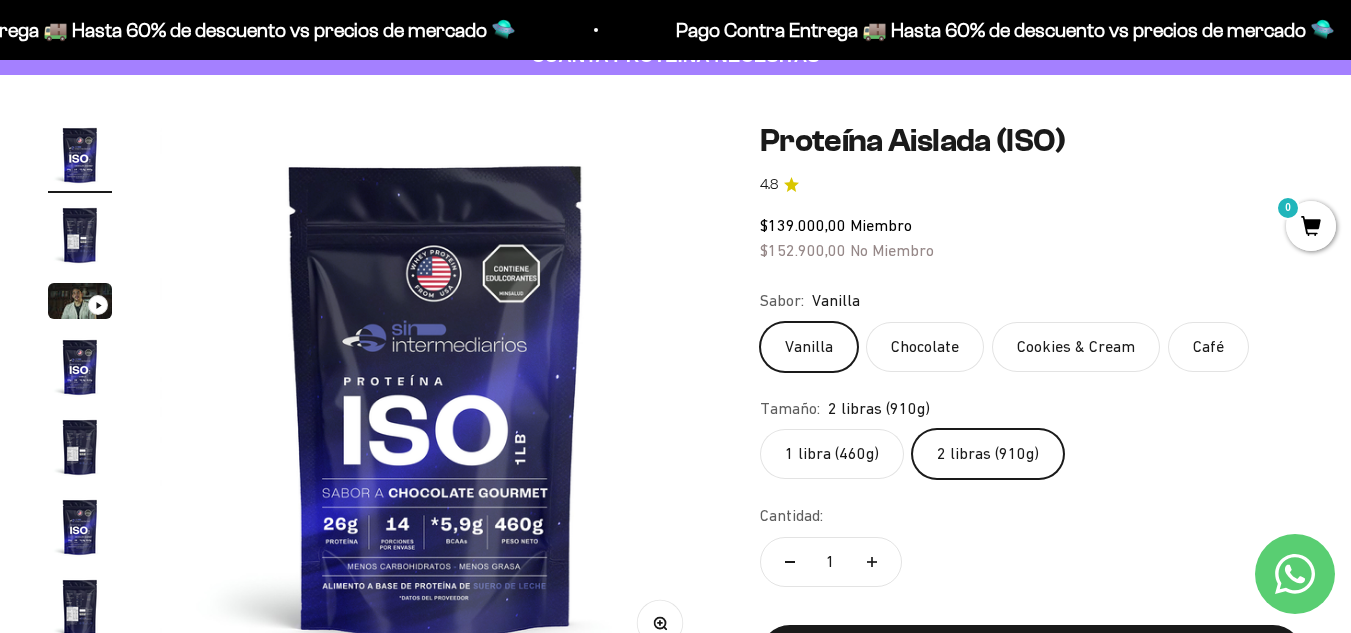 click at bounding box center [436, 399] 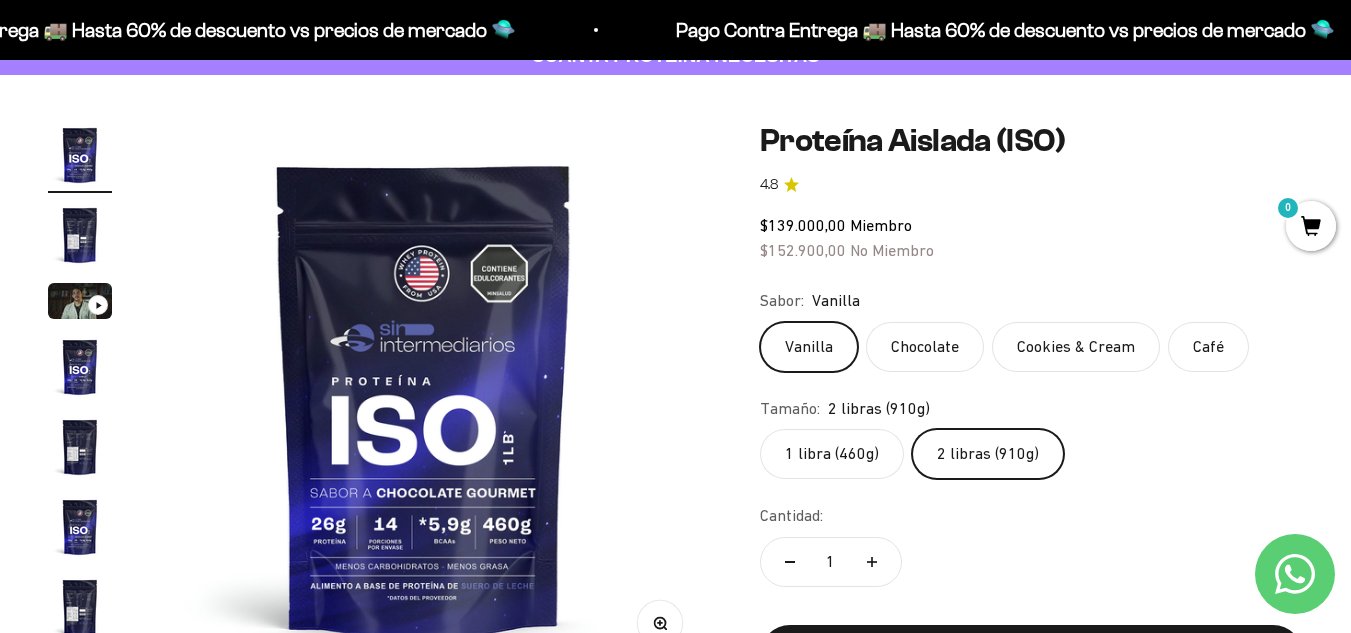 scroll, scrollTop: 0, scrollLeft: 0, axis: both 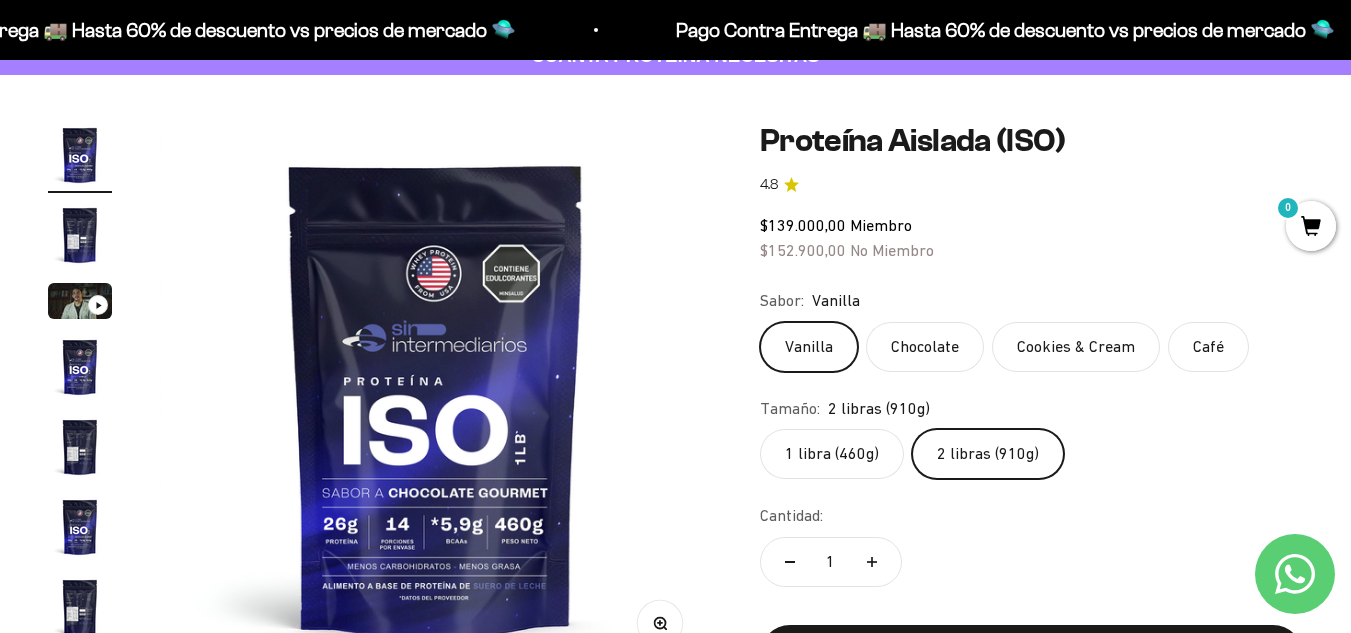 click at bounding box center (436, 399) 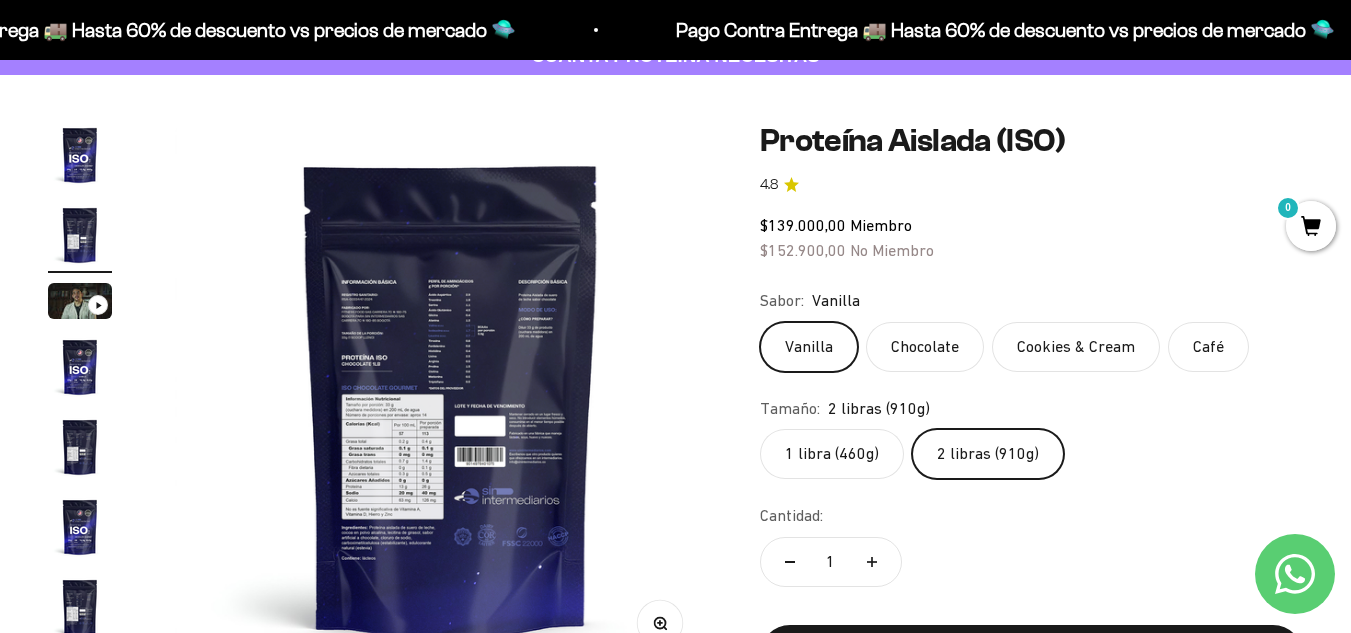 scroll, scrollTop: 0, scrollLeft: 564, axis: horizontal 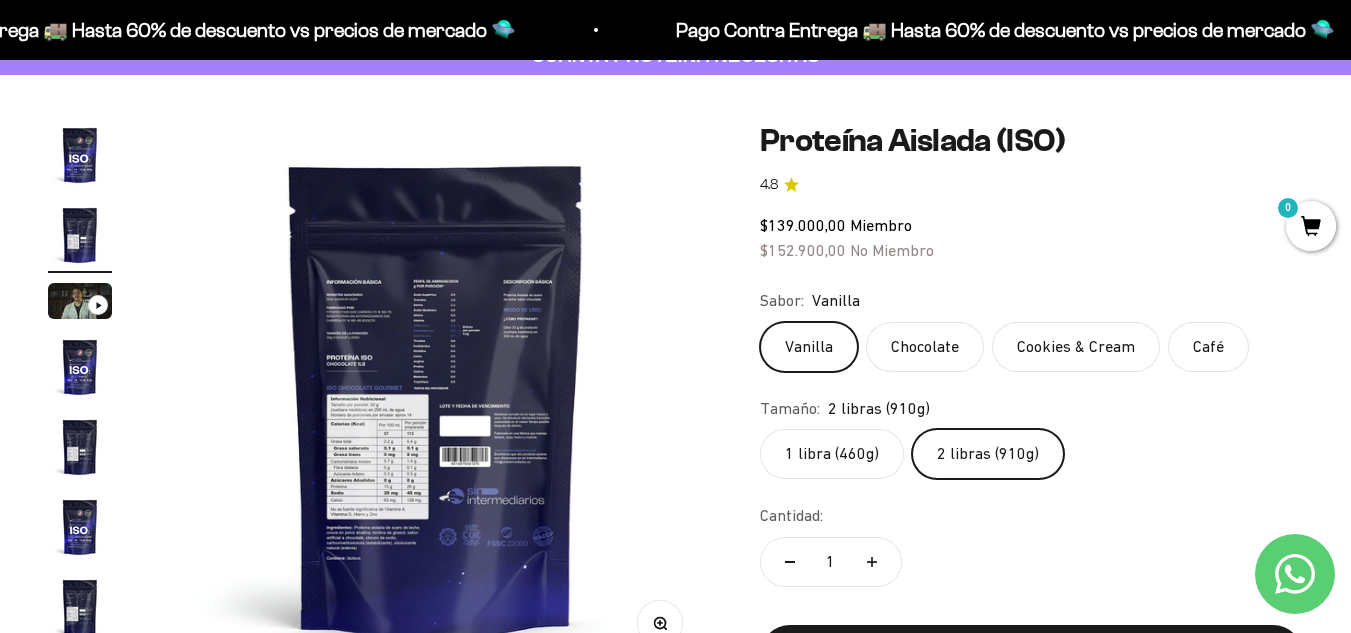 click 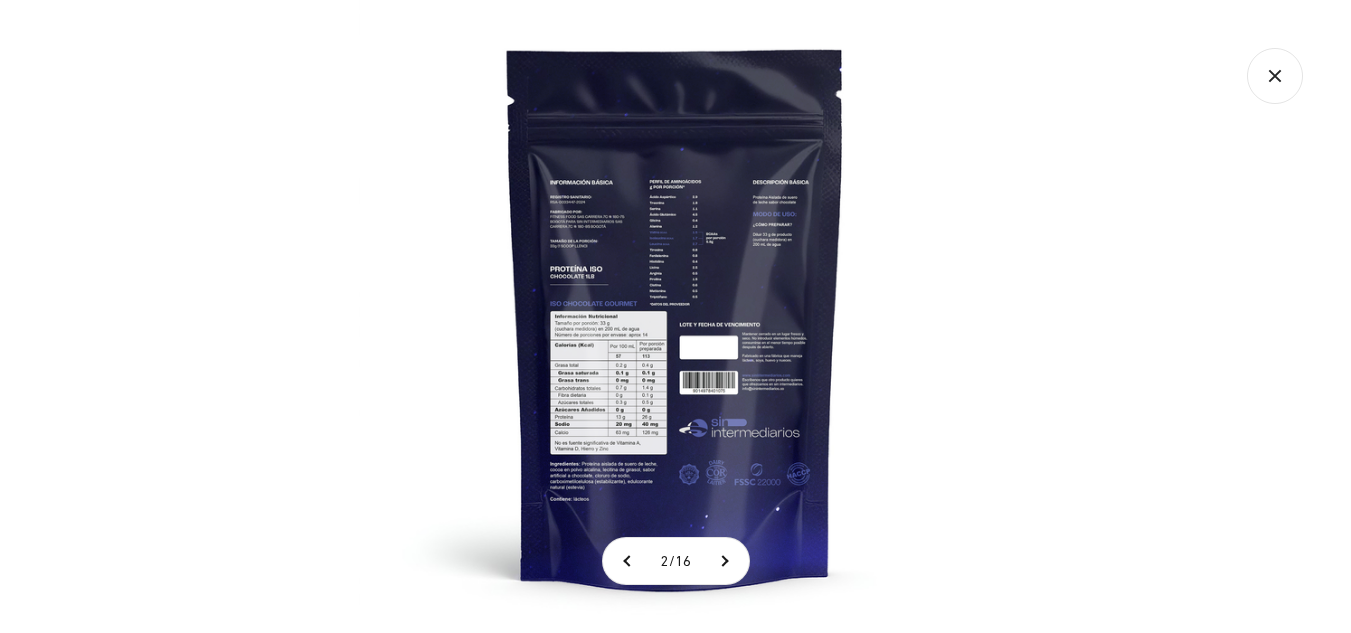 click at bounding box center (675, 316) 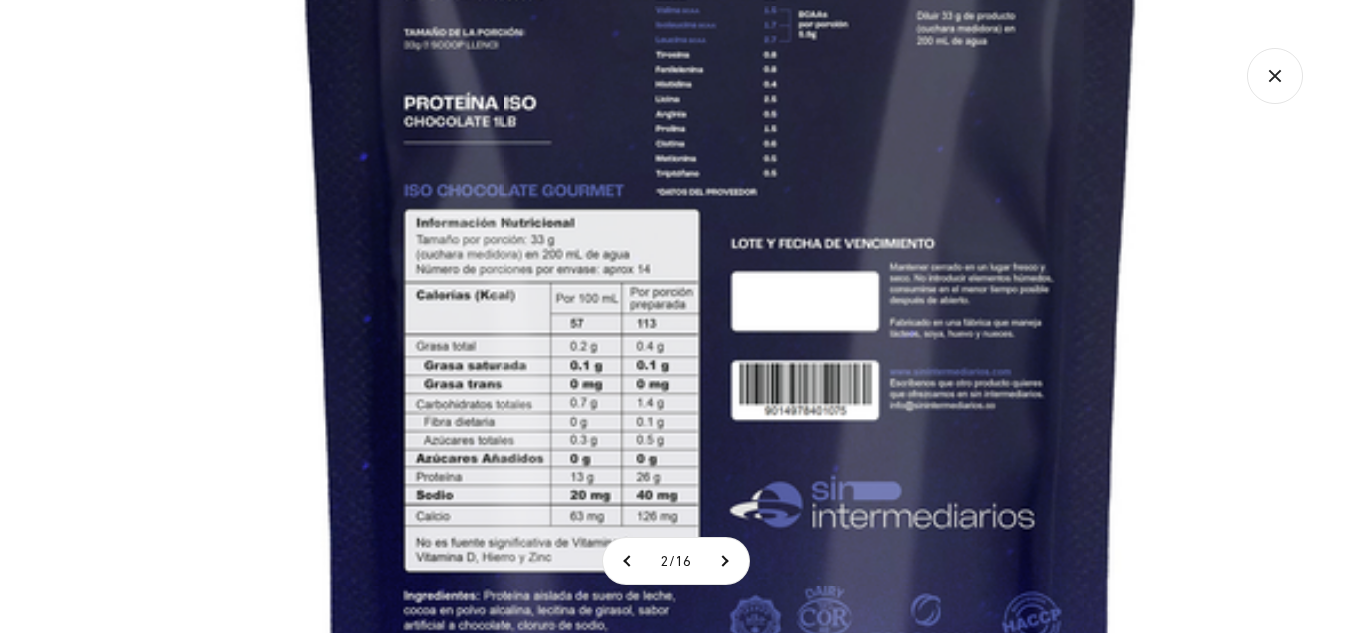 click at bounding box center [721, 223] 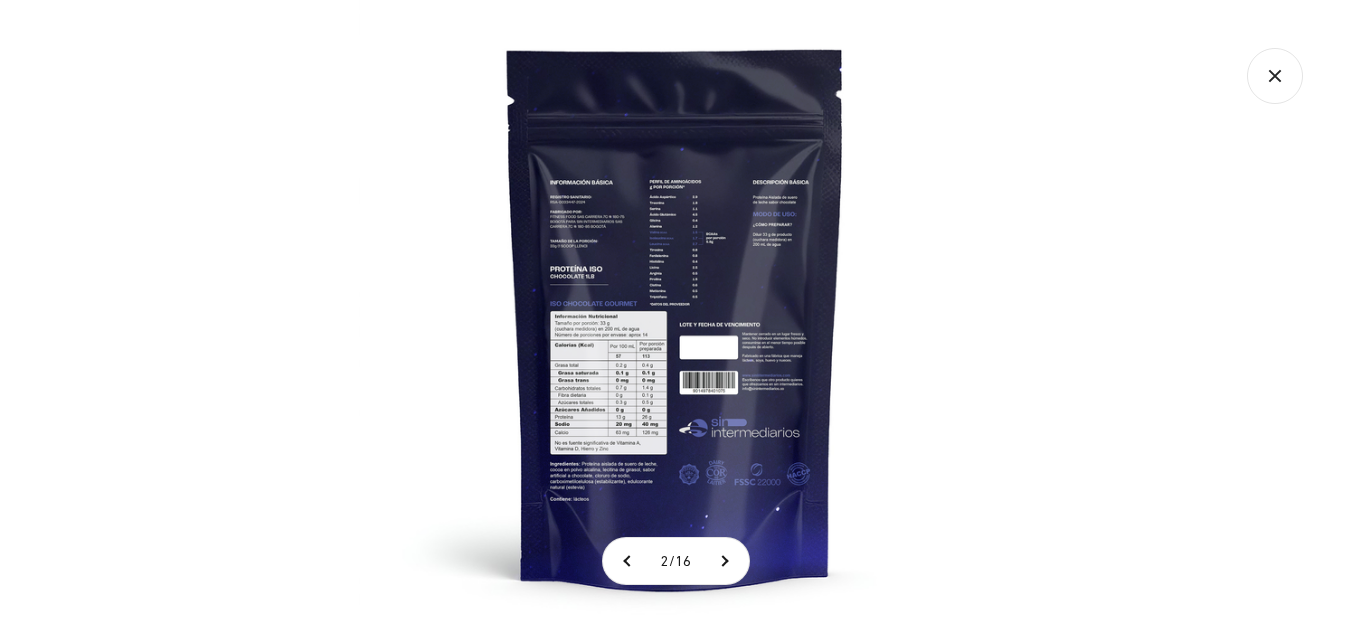 click at bounding box center [675, 316] 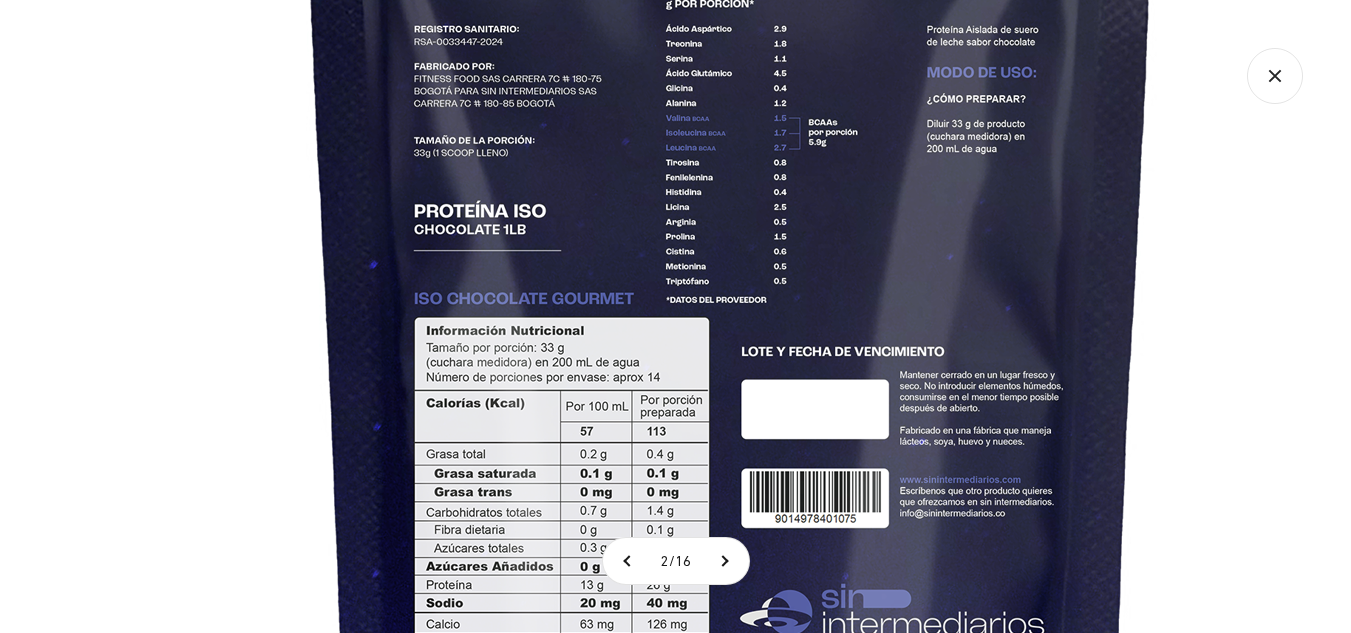 click at bounding box center (731, 331) 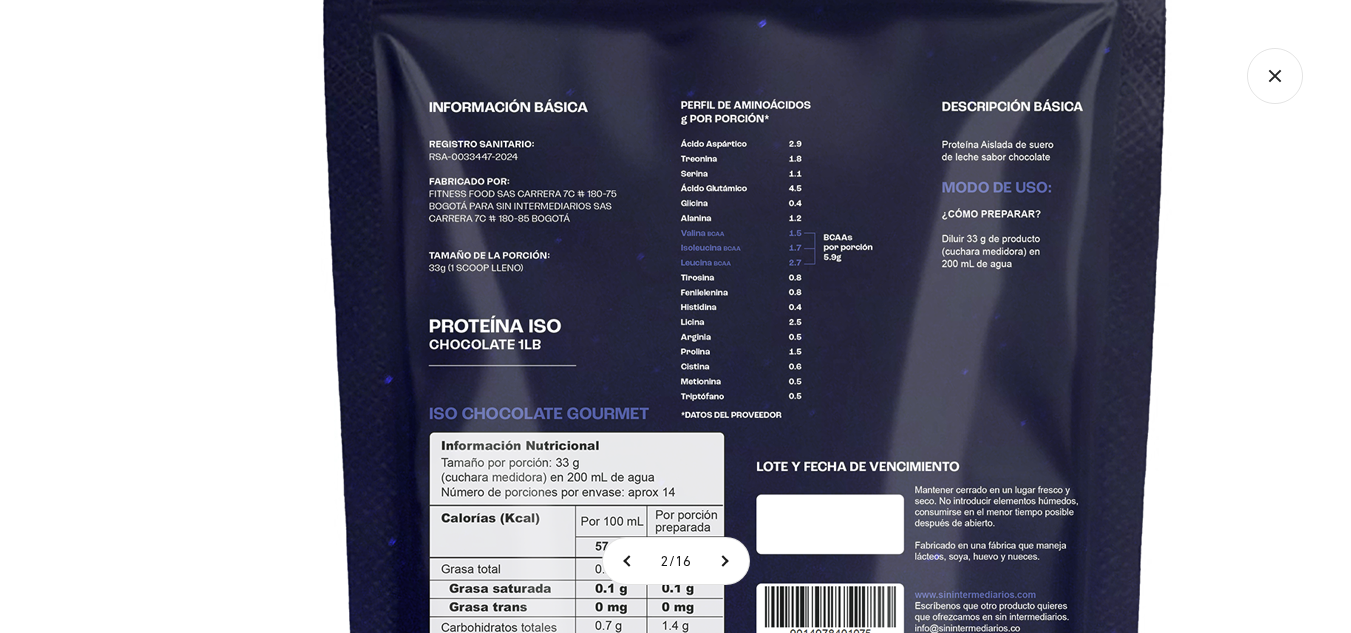 click at bounding box center (746, 446) 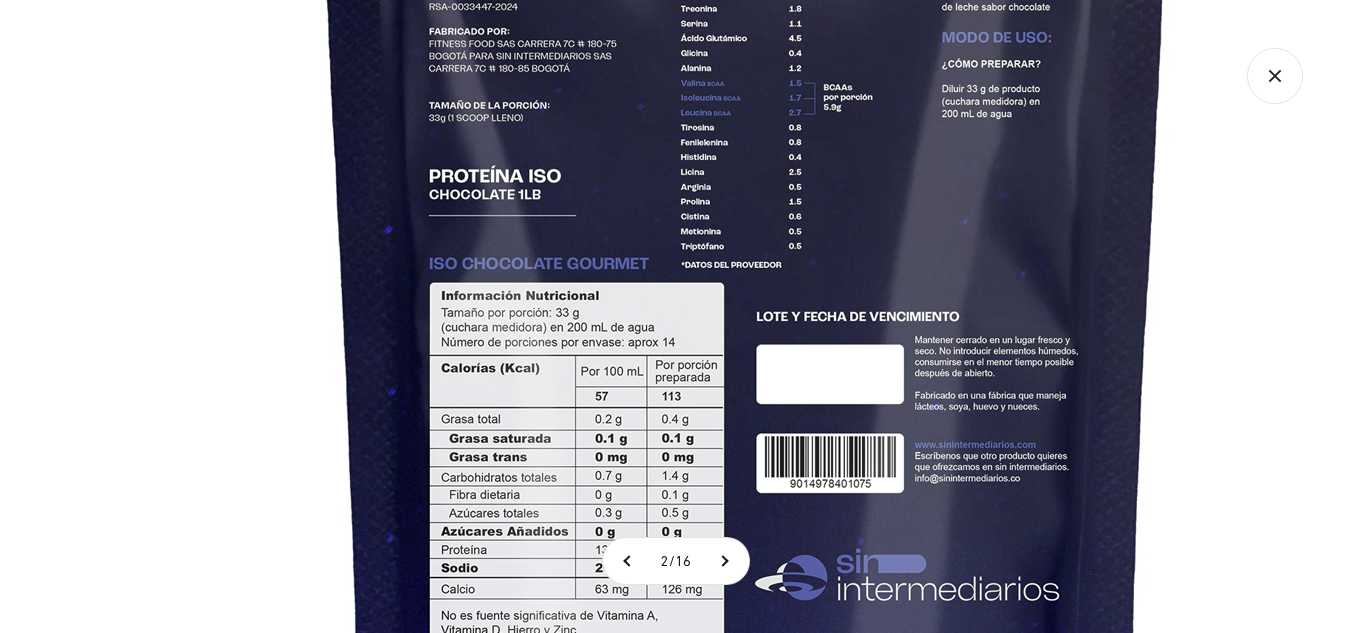 click at bounding box center [746, 296] 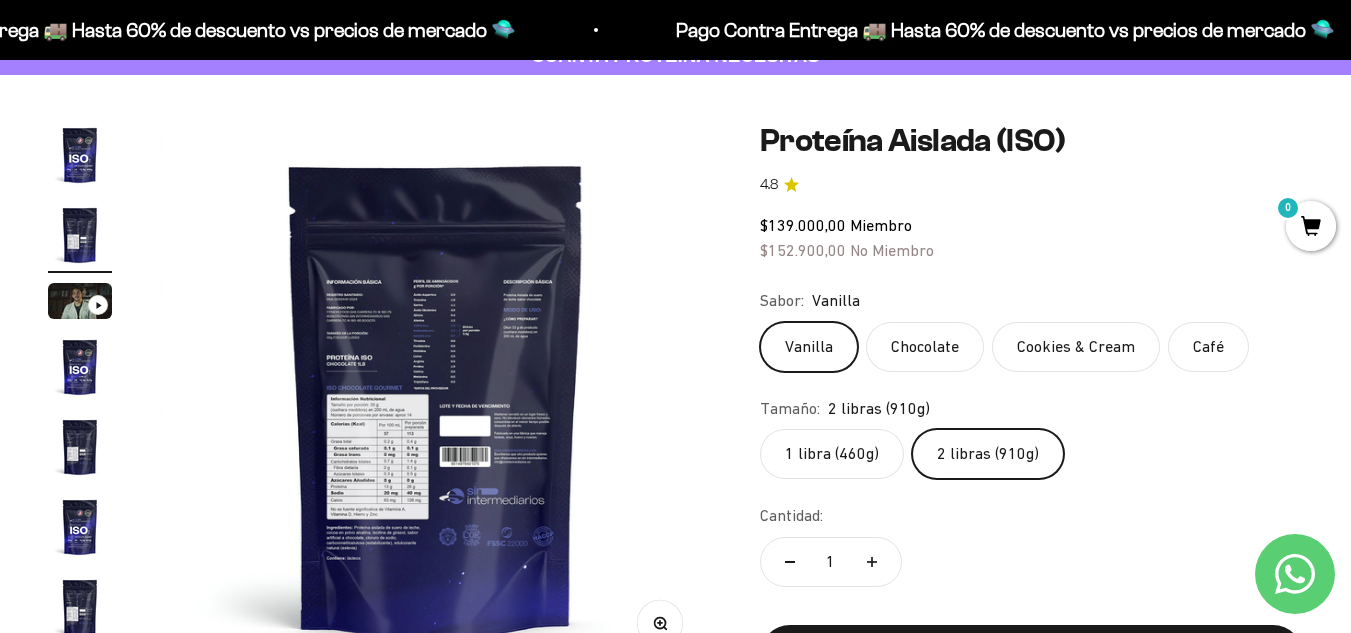 scroll, scrollTop: 146, scrollLeft: 0, axis: vertical 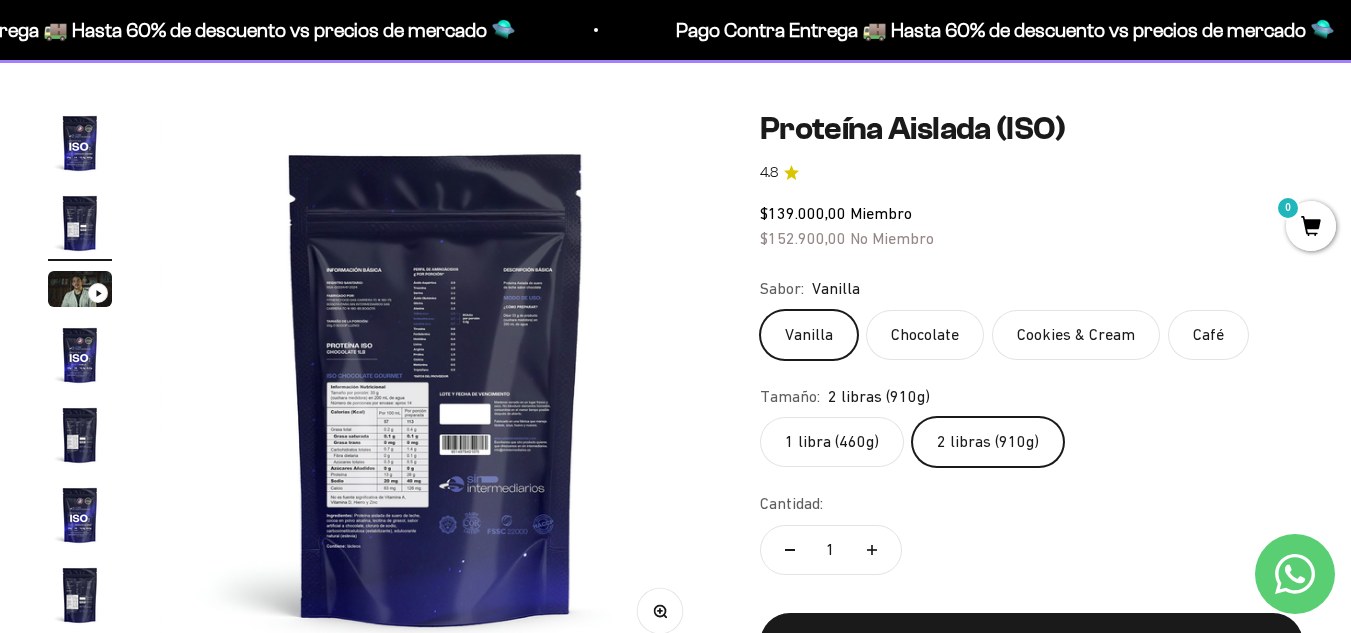 click at bounding box center (436, 387) 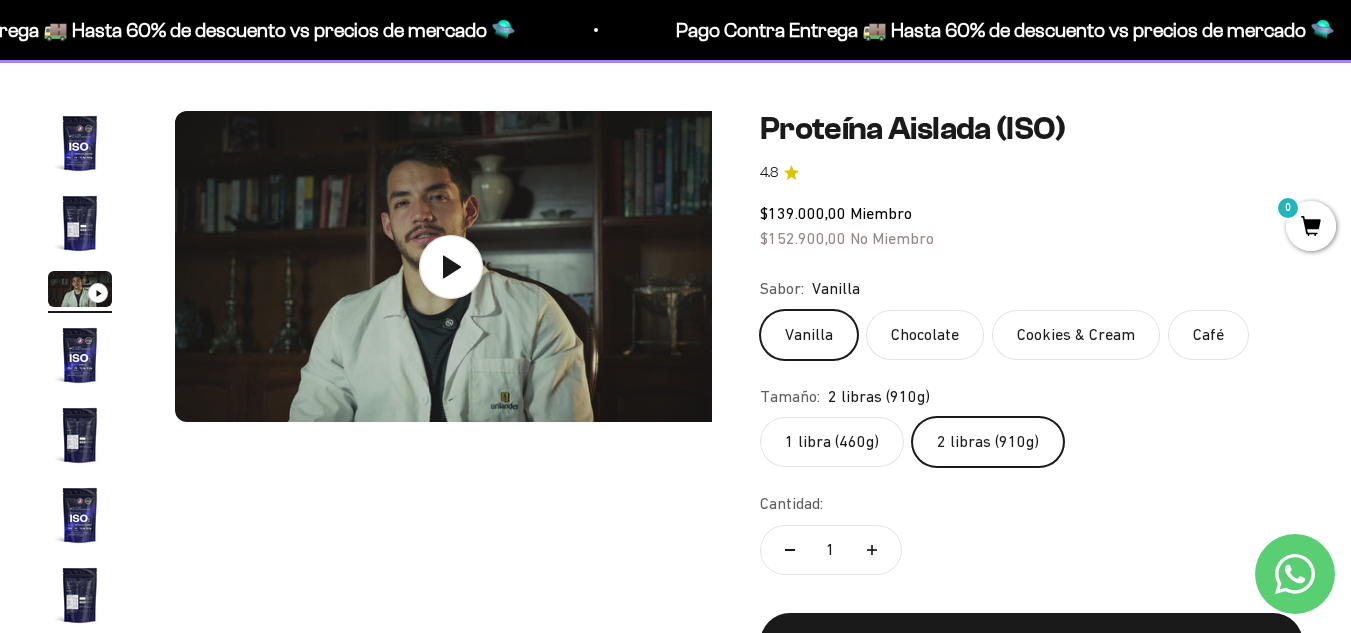 scroll, scrollTop: 0, scrollLeft: 1128, axis: horizontal 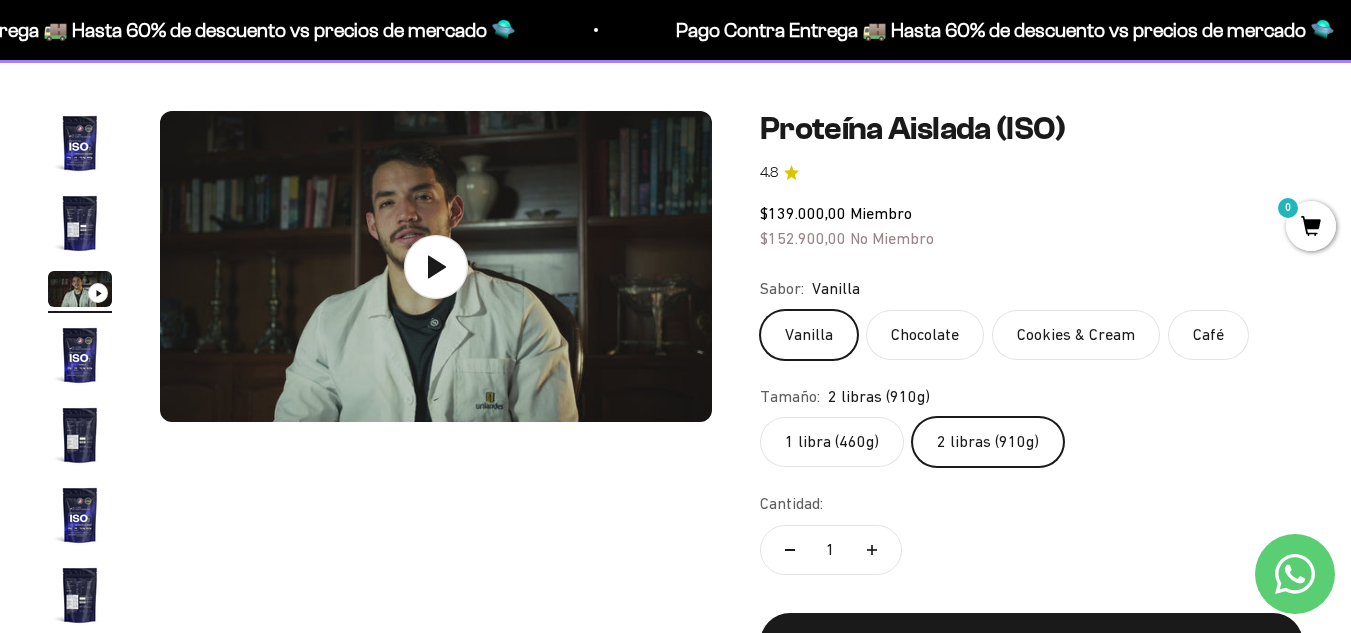 click at bounding box center [80, 223] 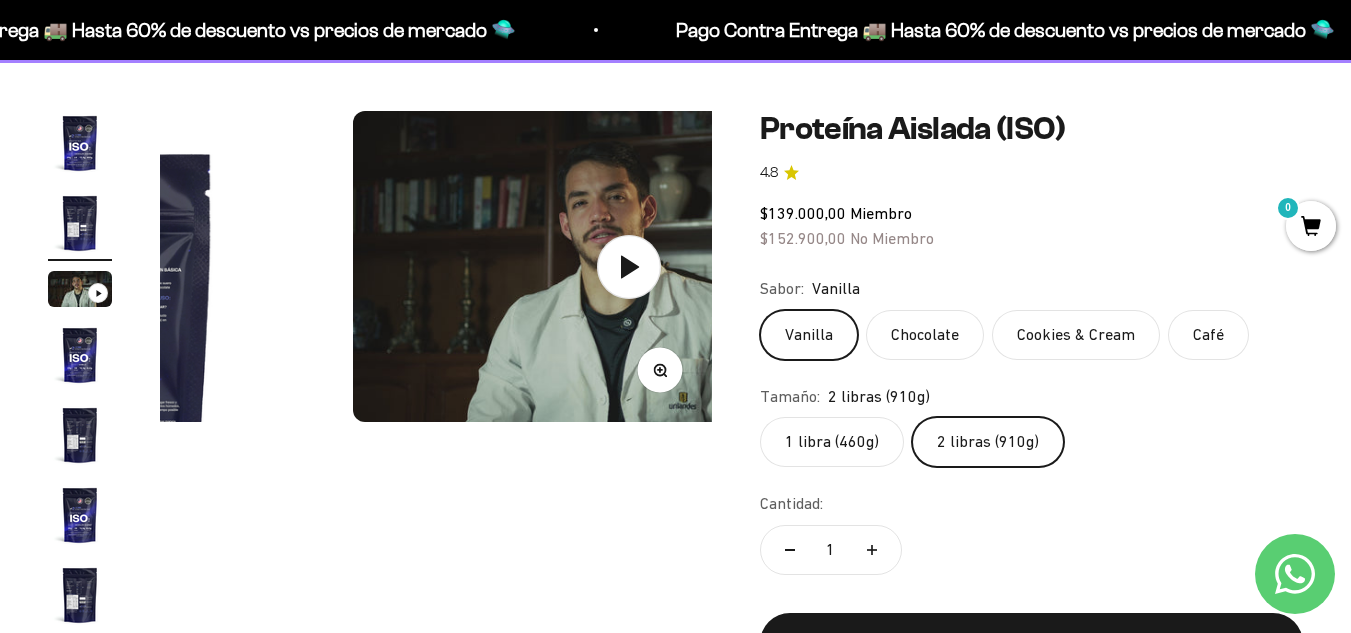 click at bounding box center [80, 223] 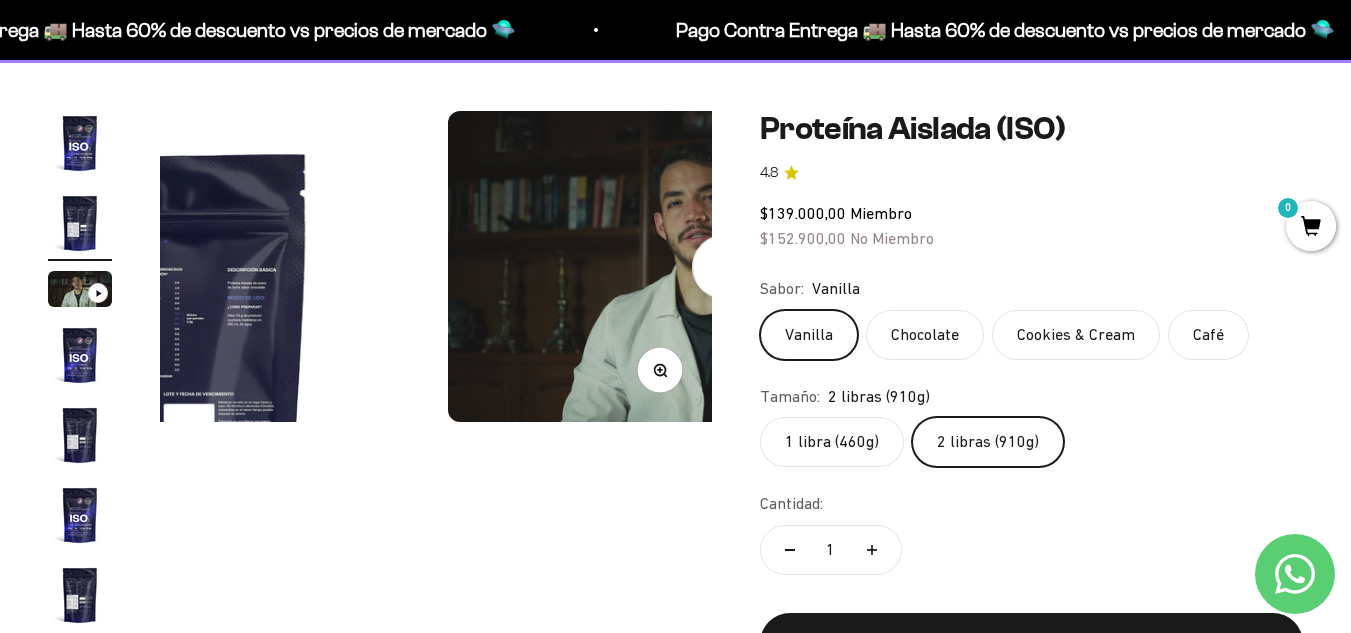 scroll, scrollTop: 0, scrollLeft: 564, axis: horizontal 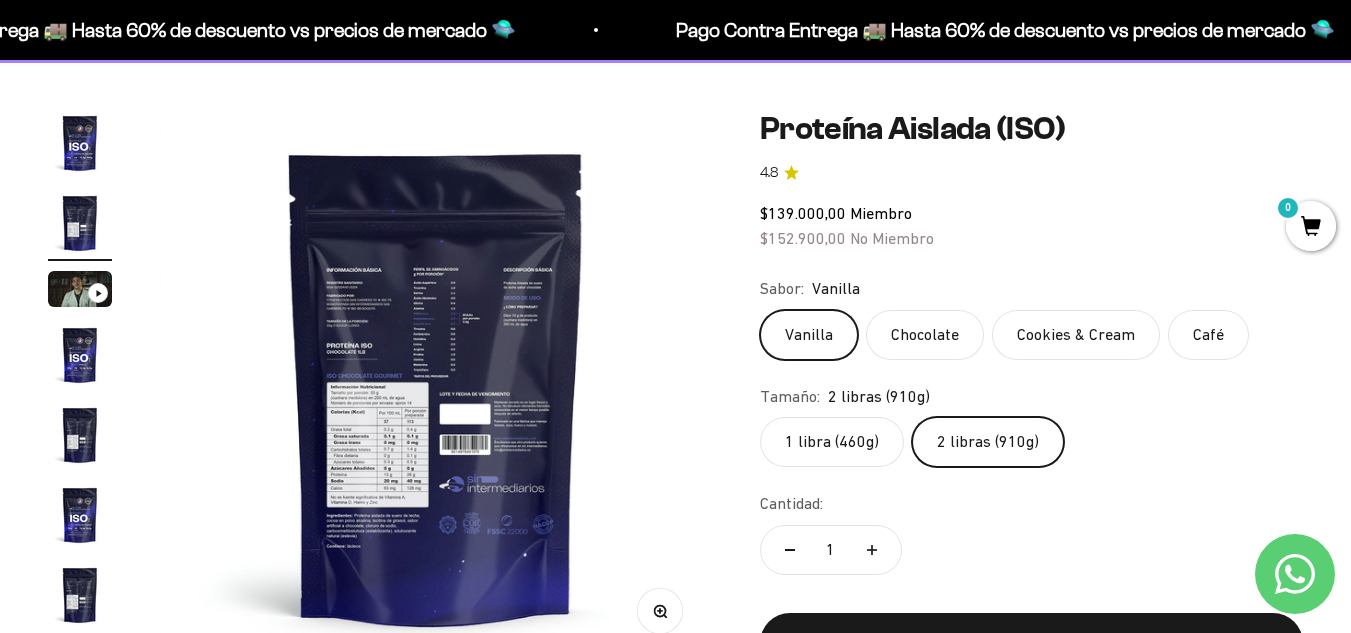 click at bounding box center (436, 387) 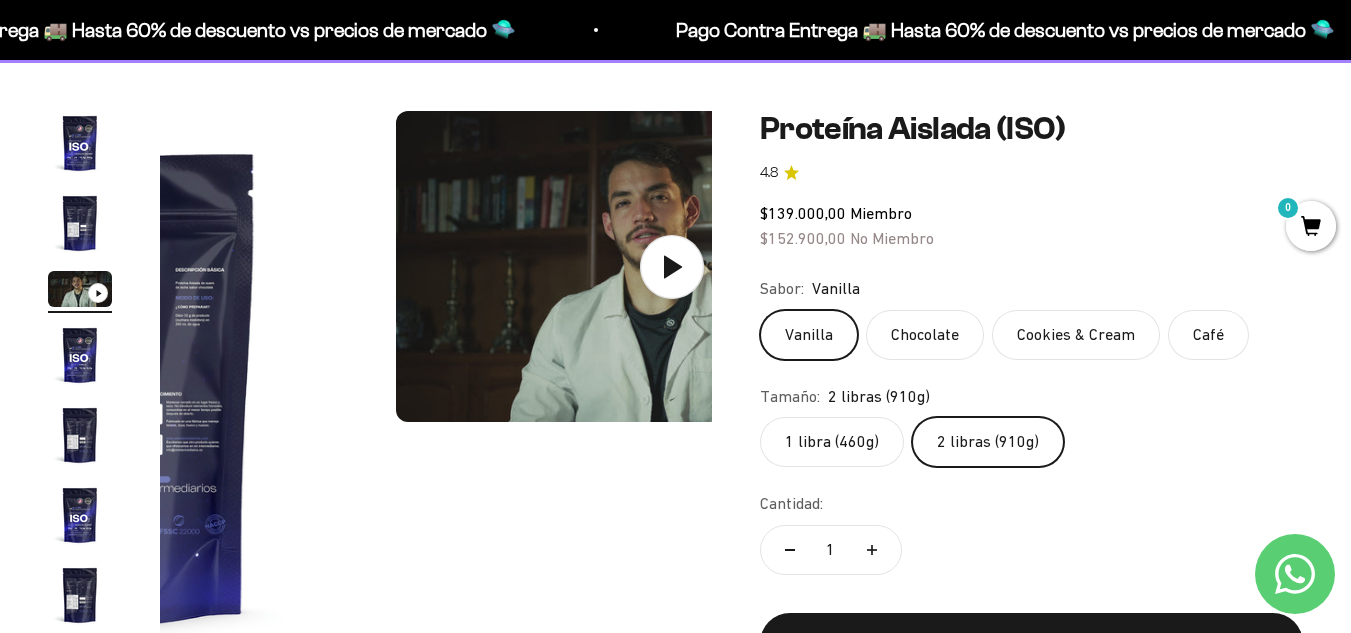 scroll, scrollTop: 0, scrollLeft: 1128, axis: horizontal 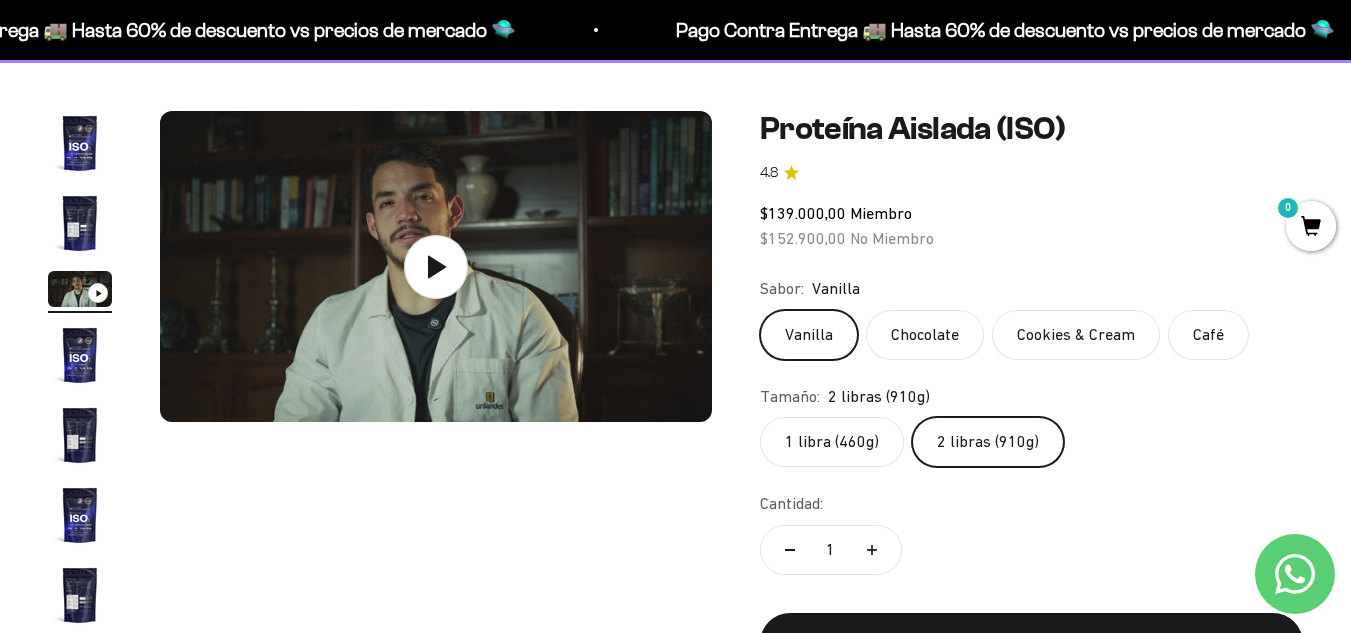click at bounding box center (80, 223) 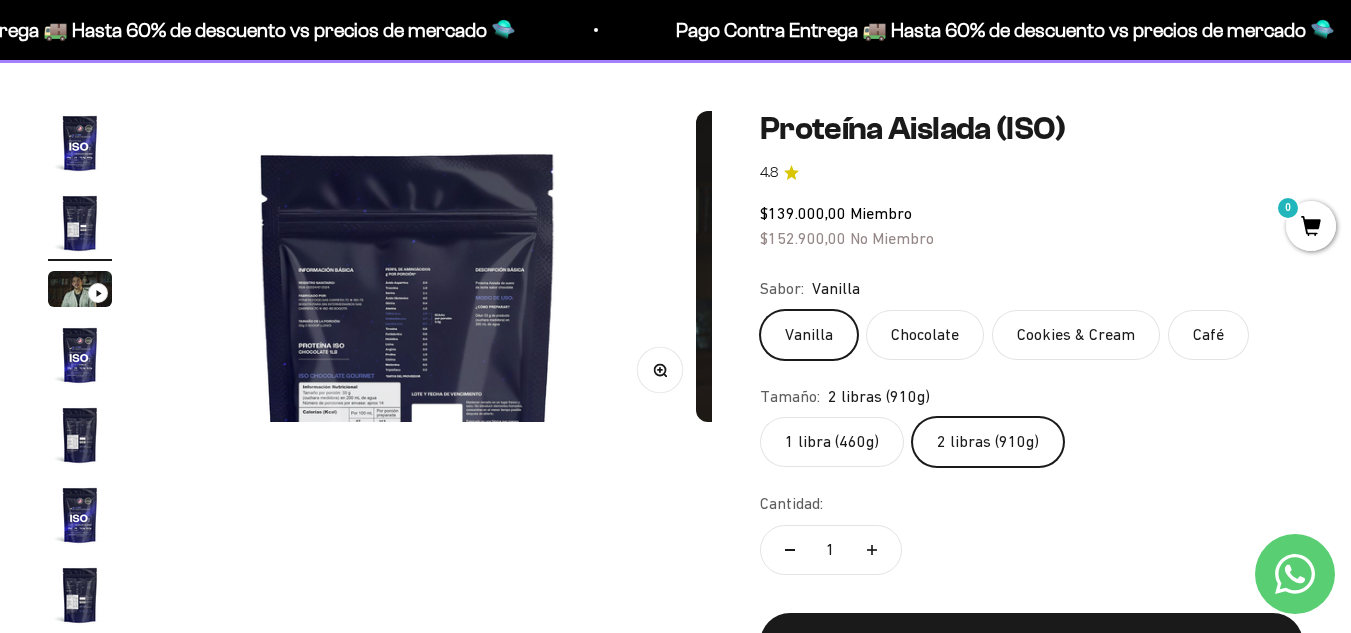 scroll, scrollTop: 0, scrollLeft: 564, axis: horizontal 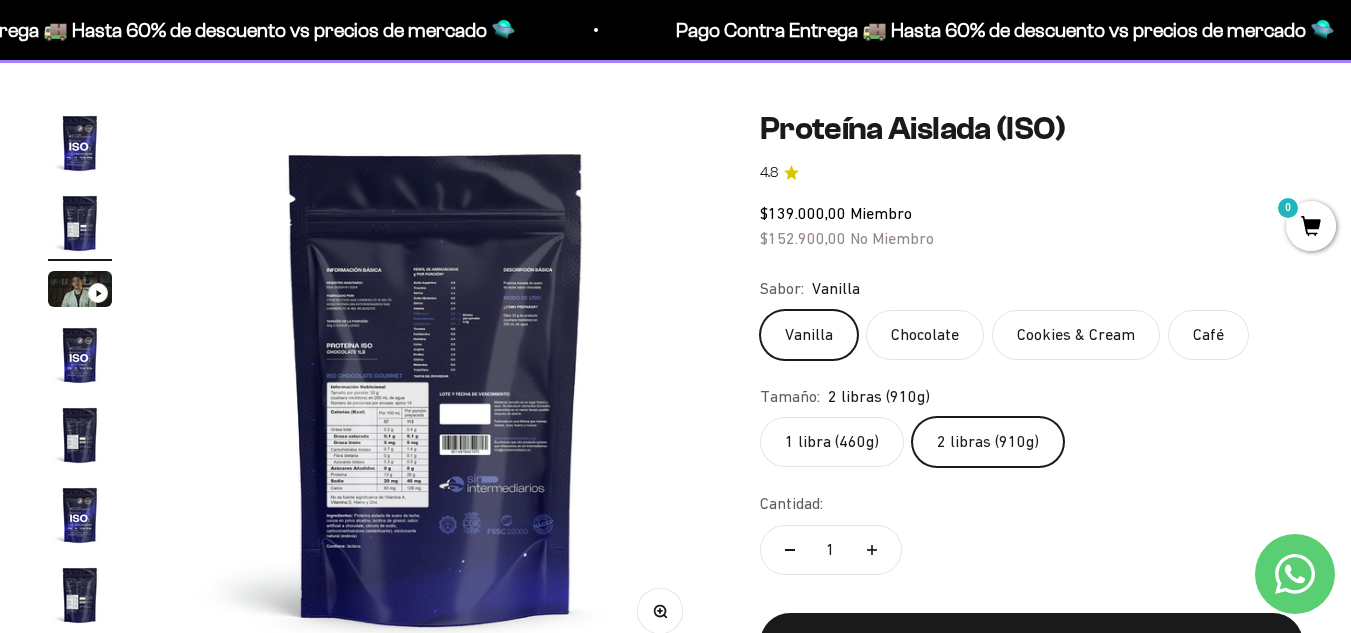 click on "Zoom" at bounding box center (659, 611) 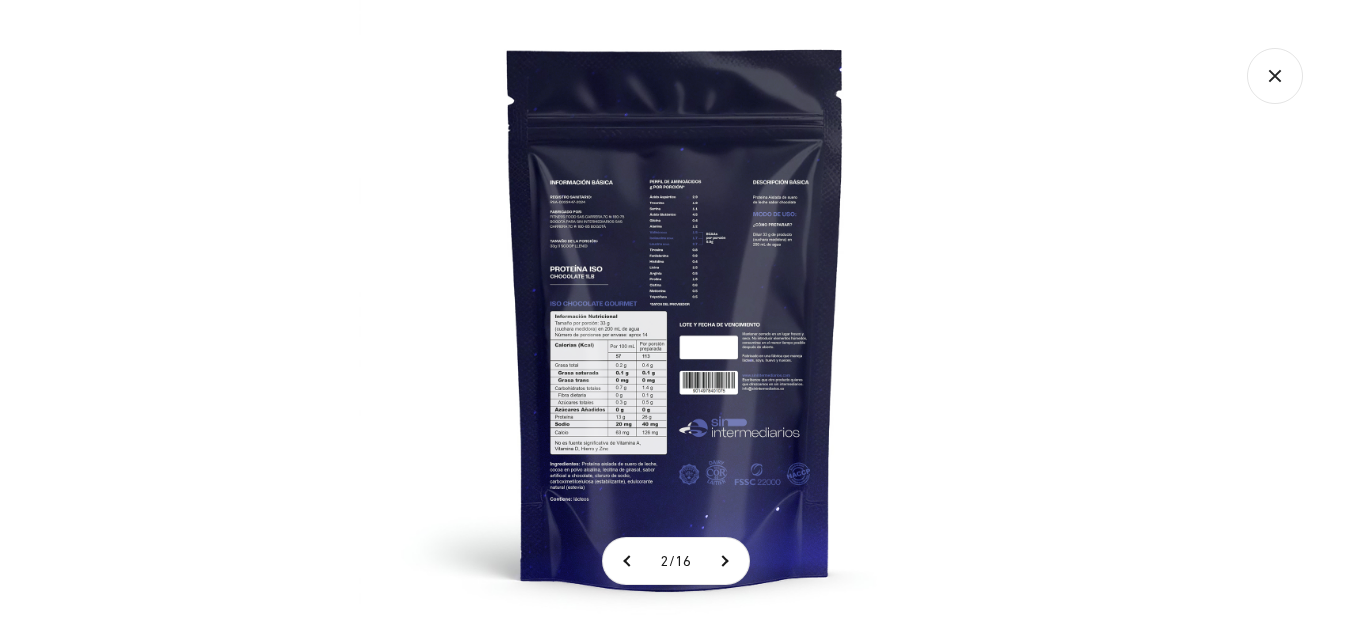 click at bounding box center (675, 316) 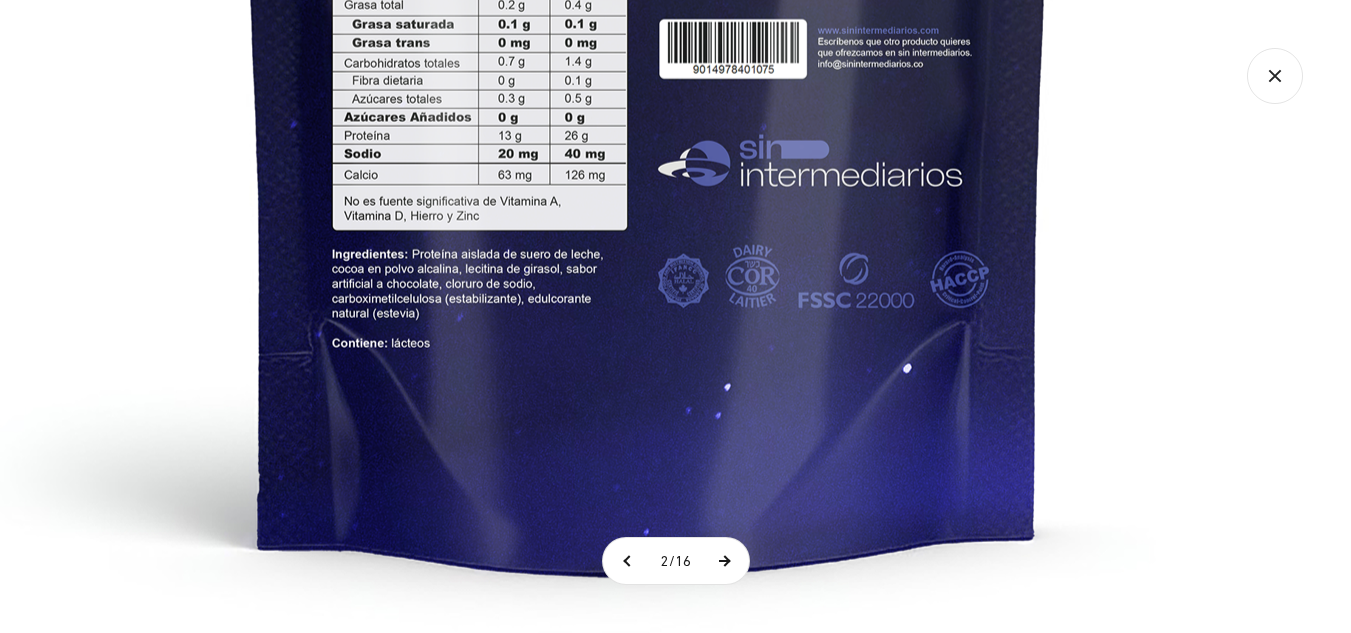 click at bounding box center (724, 561) 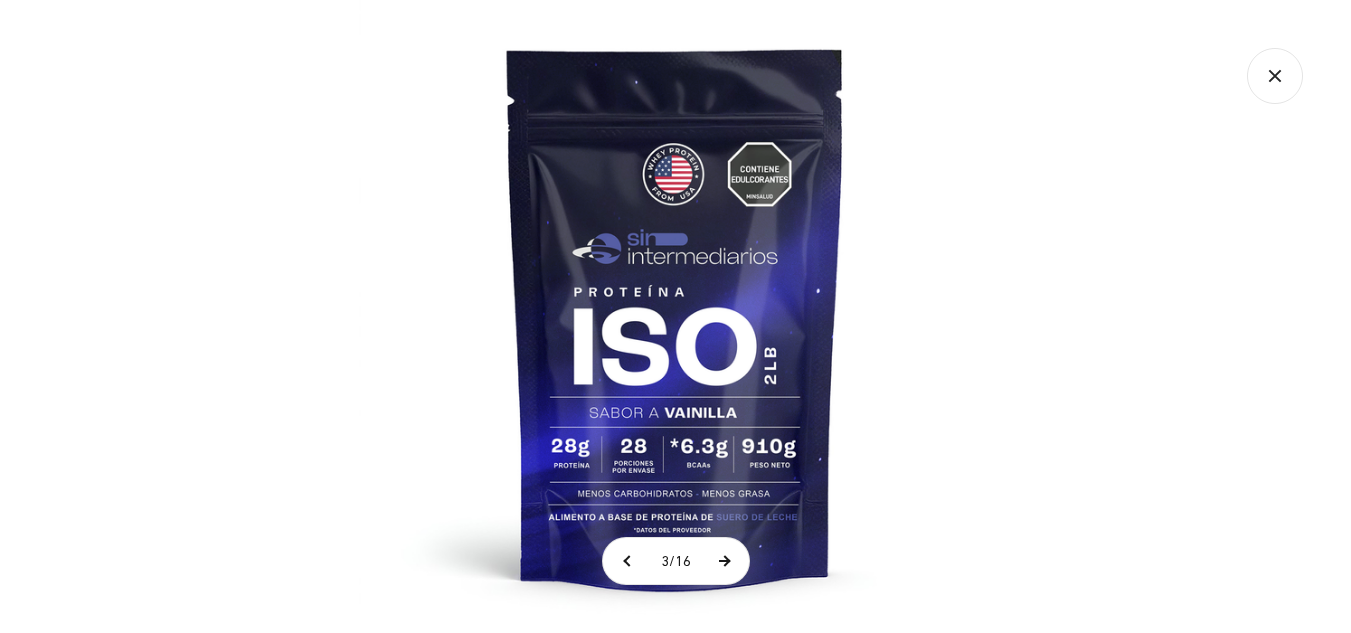 click at bounding box center [724, 561] 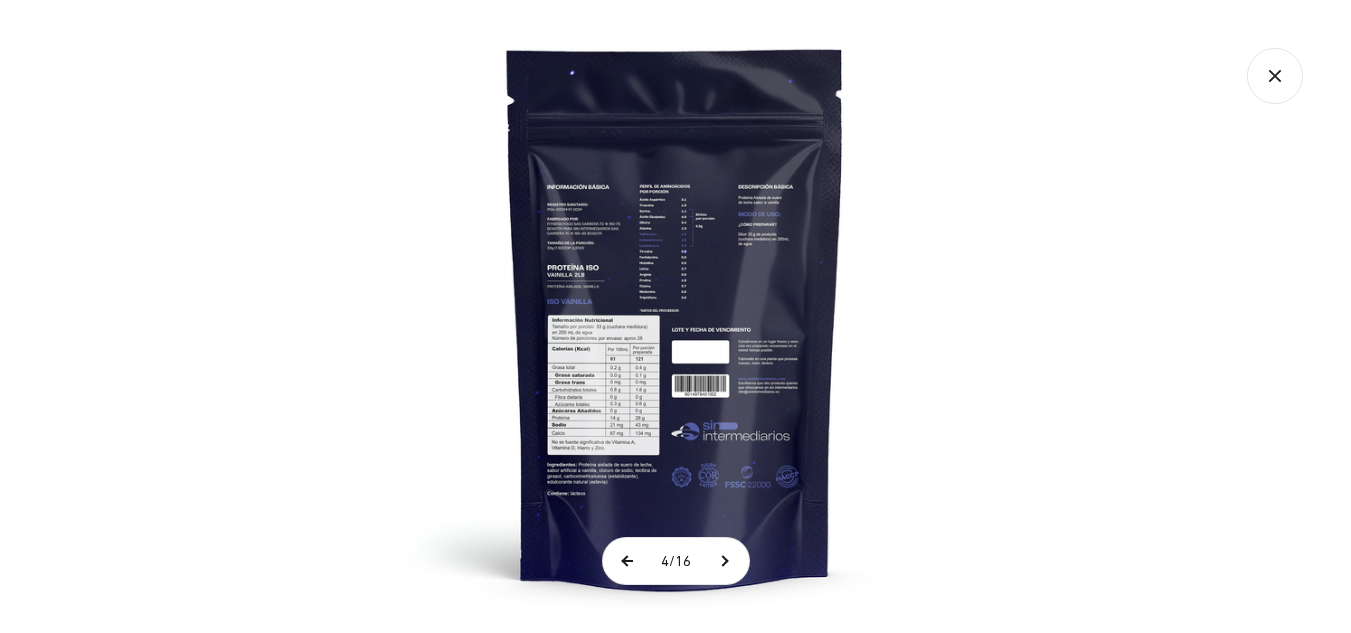 click at bounding box center [628, 561] 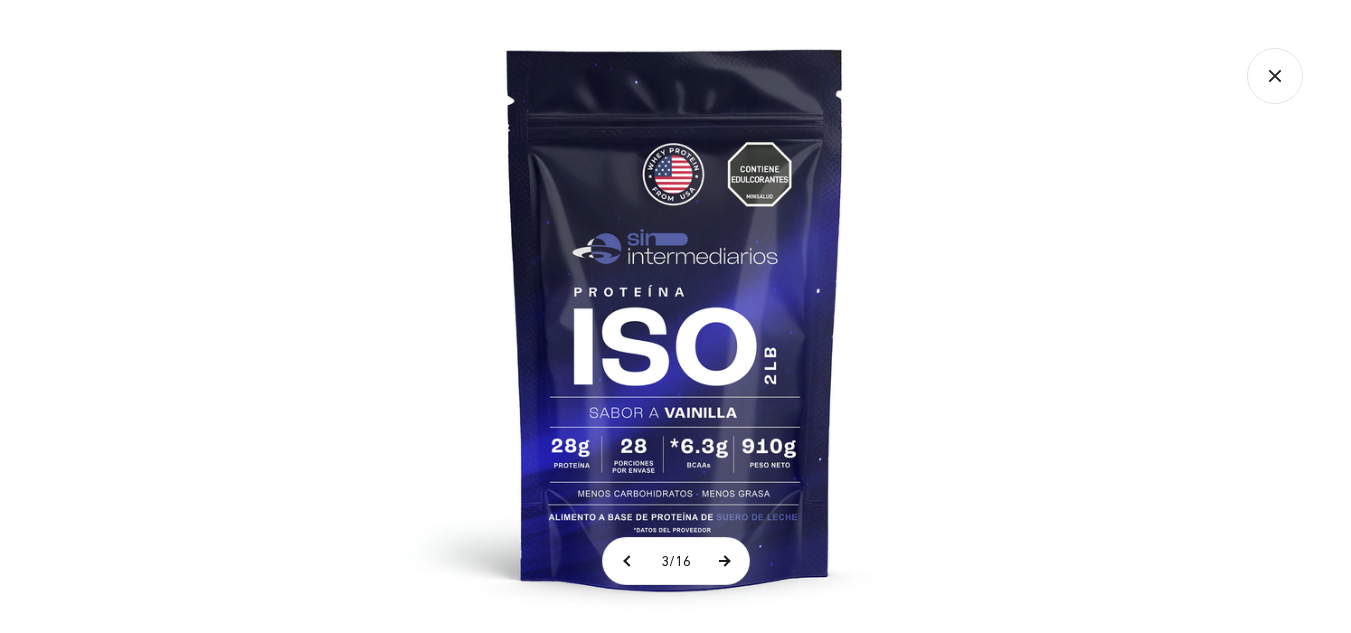 click at bounding box center [724, 561] 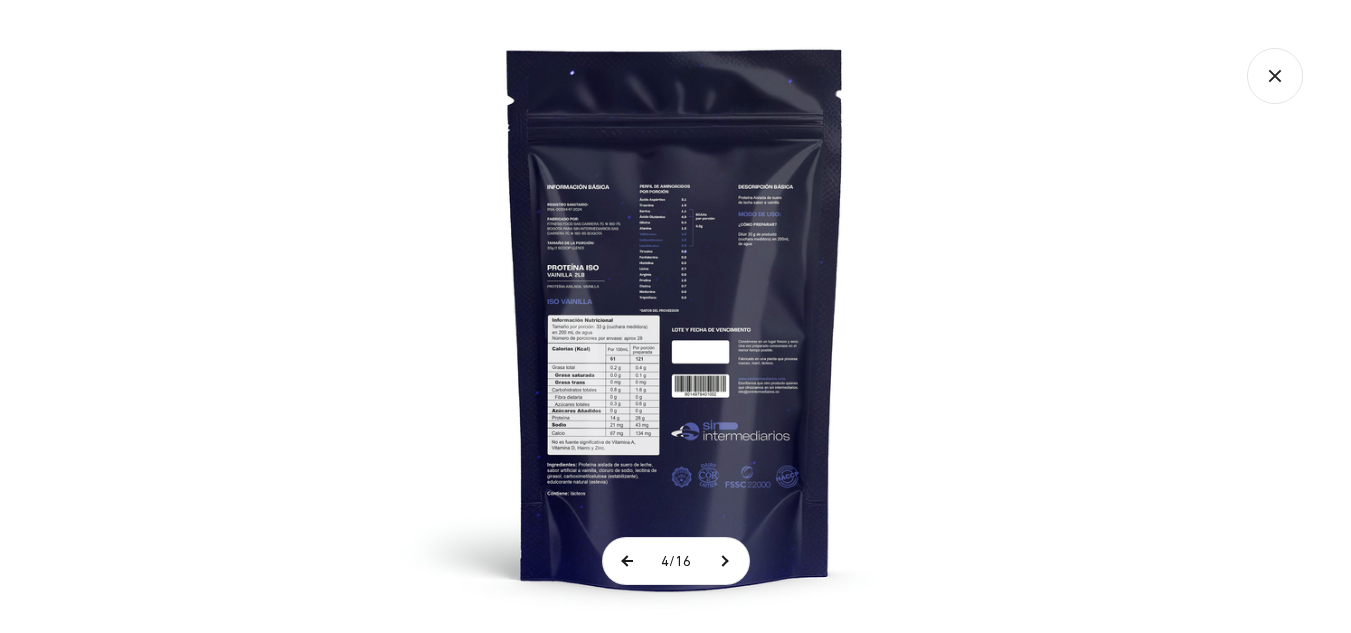 click at bounding box center [628, 561] 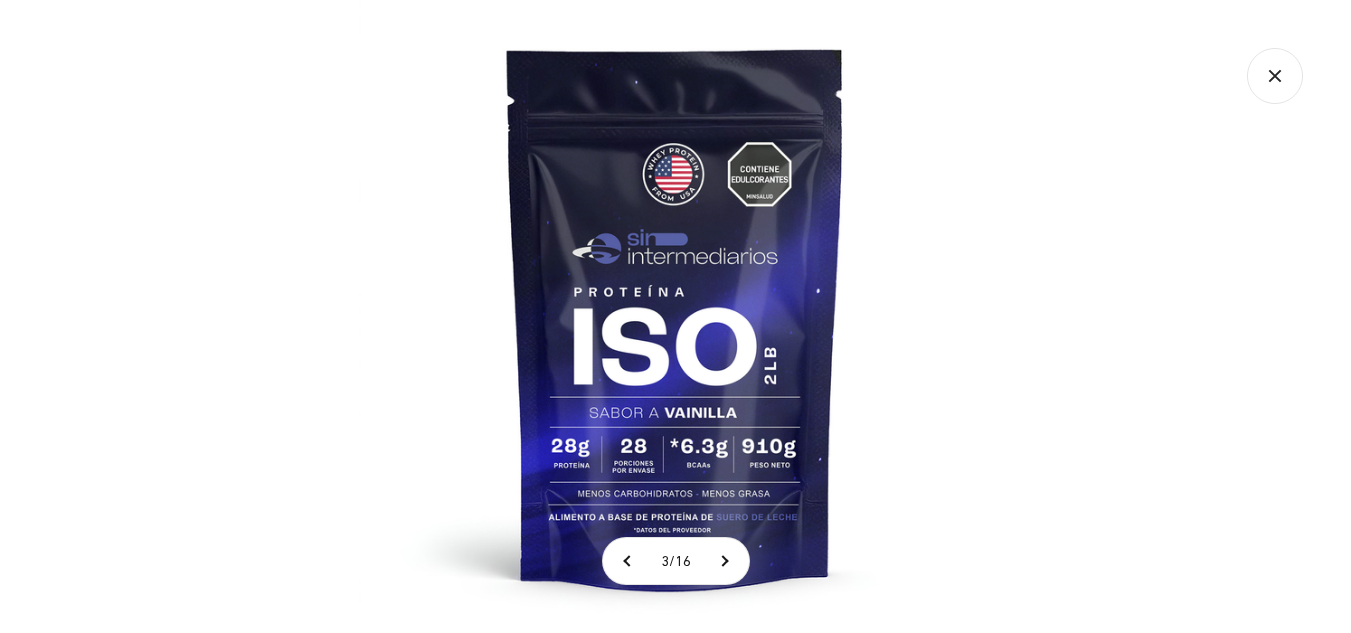 click at bounding box center [675, 316] 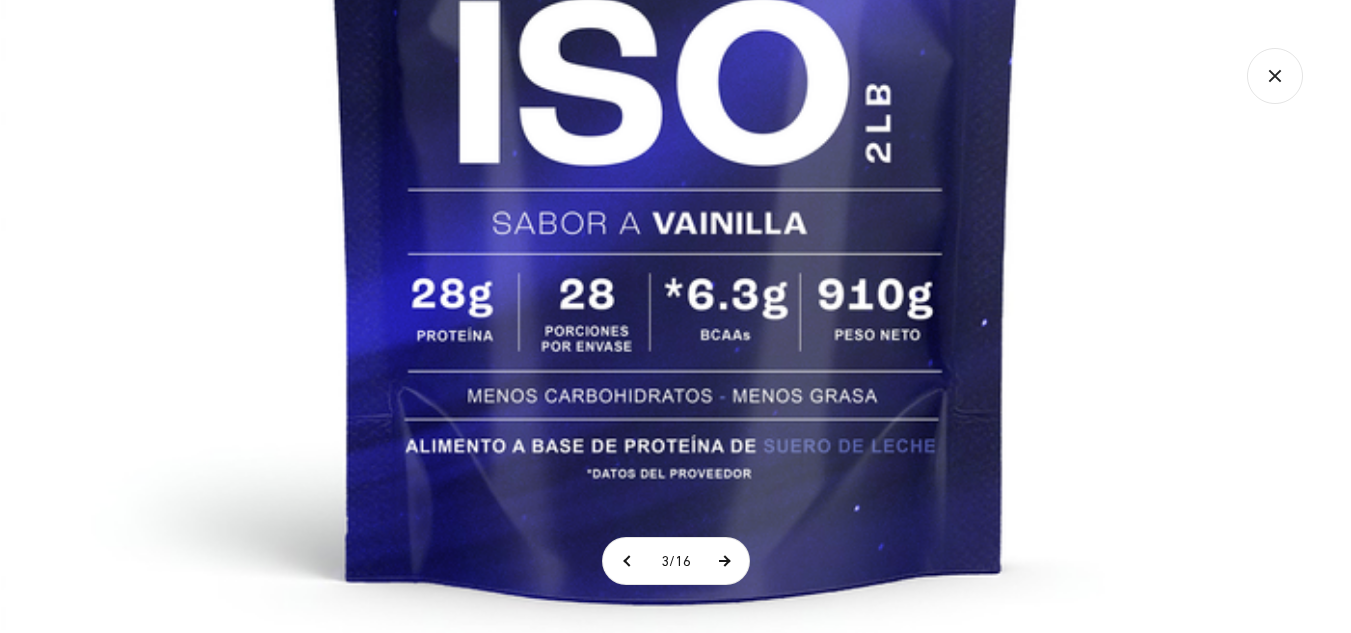 click at bounding box center [724, 561] 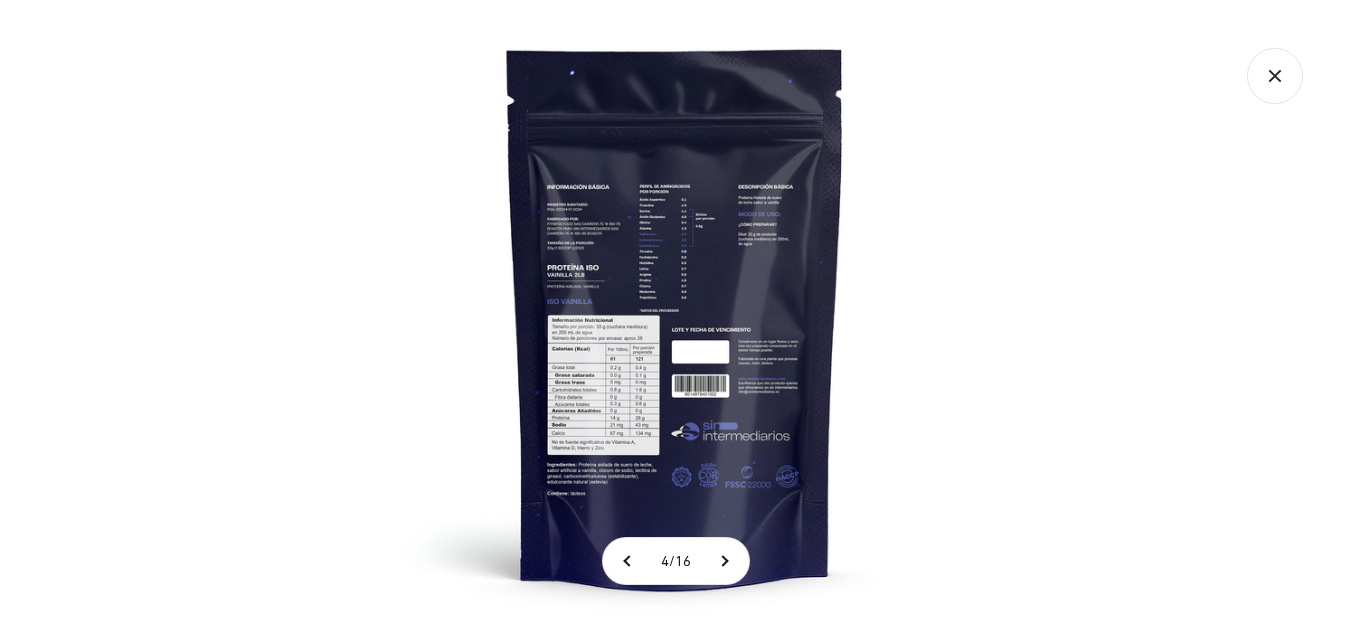 click at bounding box center (675, 316) 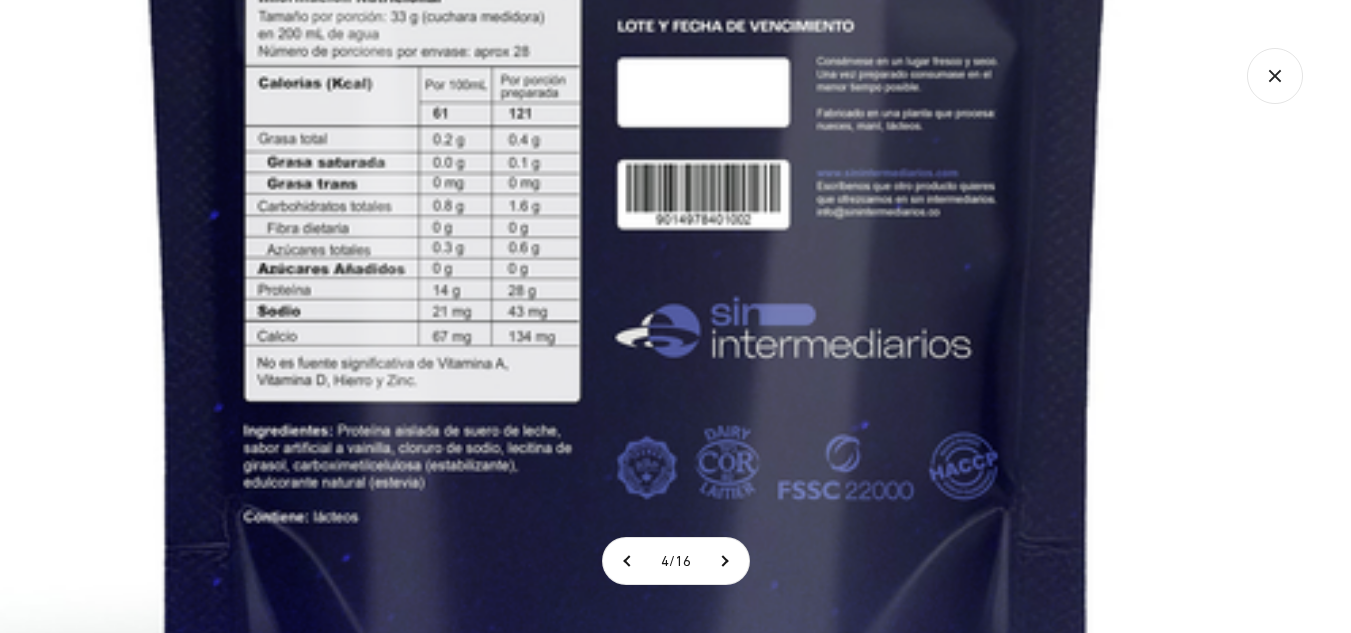 click 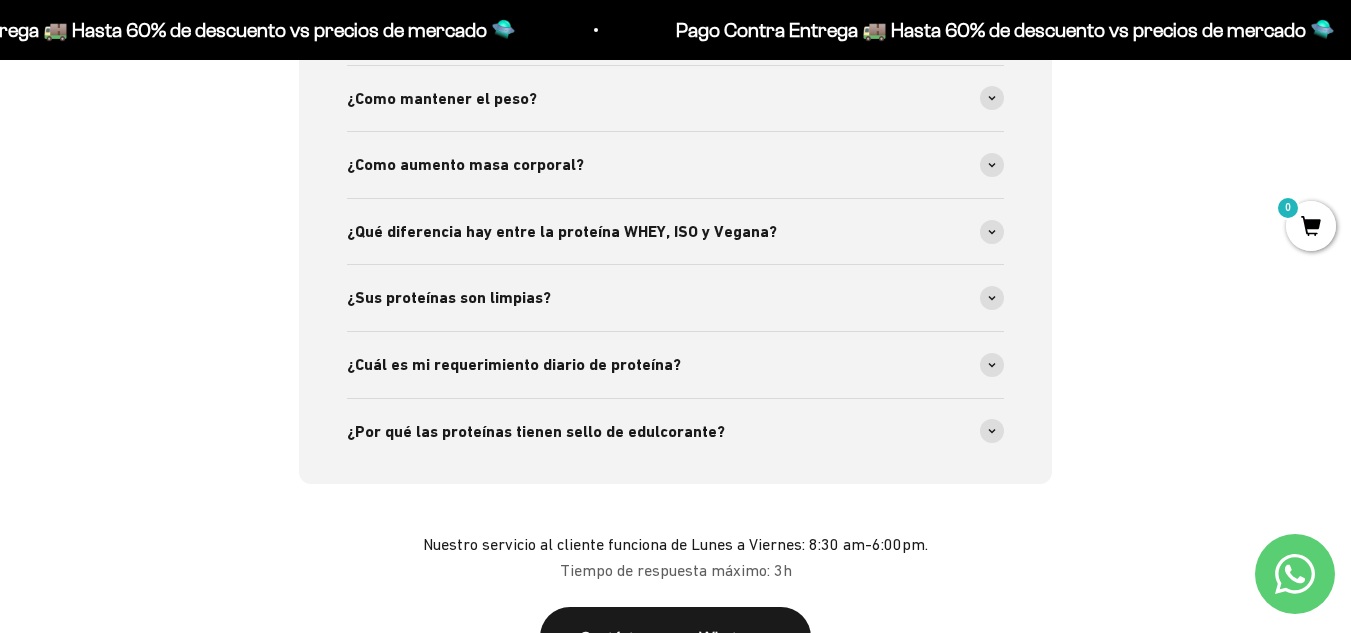scroll, scrollTop: 3231, scrollLeft: 0, axis: vertical 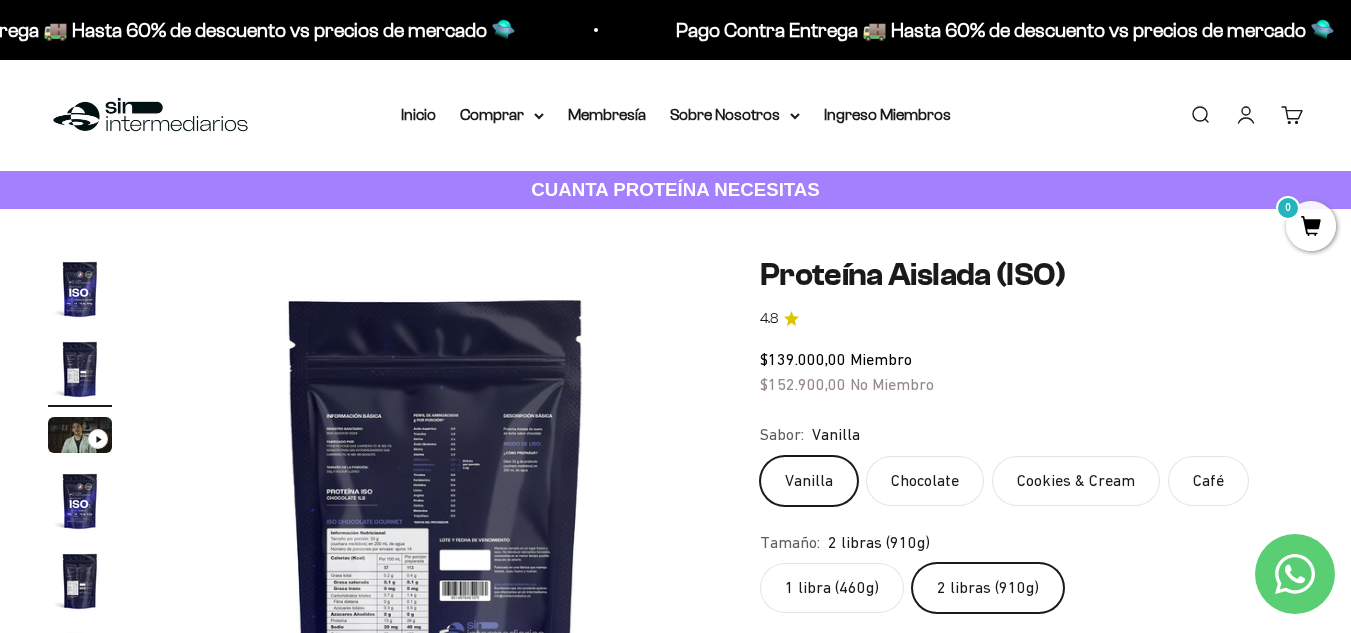 click on "$139.000,00" 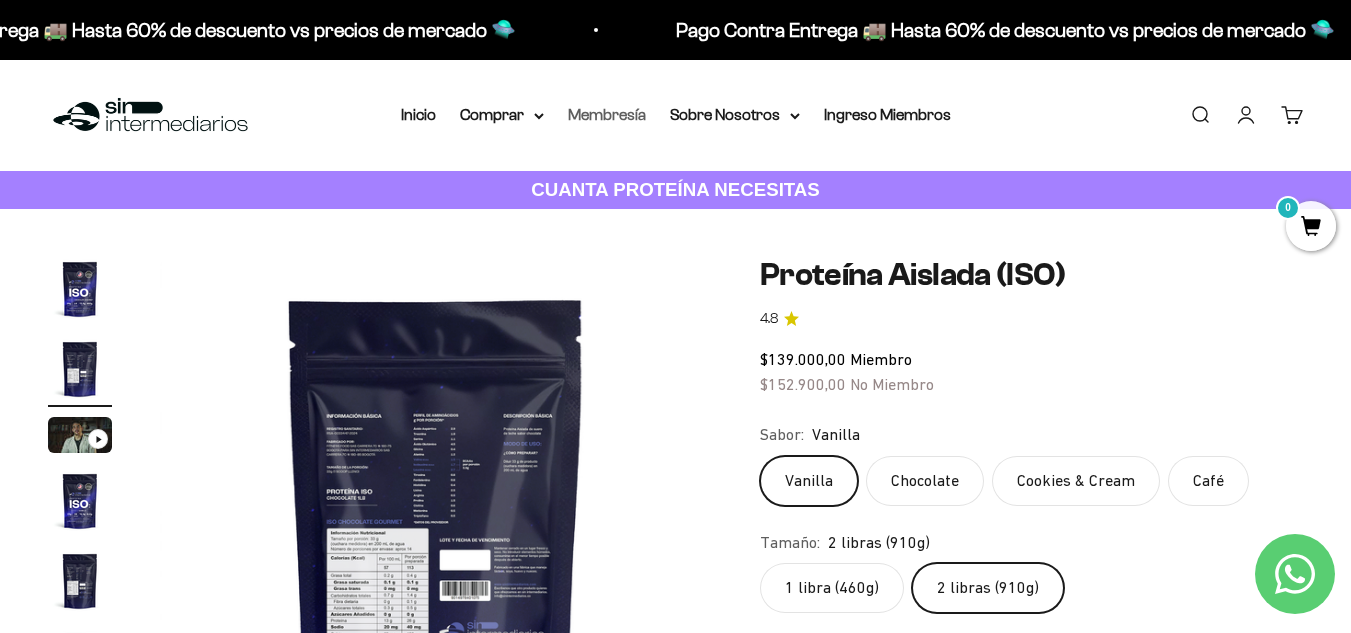click on "Membresía" at bounding box center (607, 114) 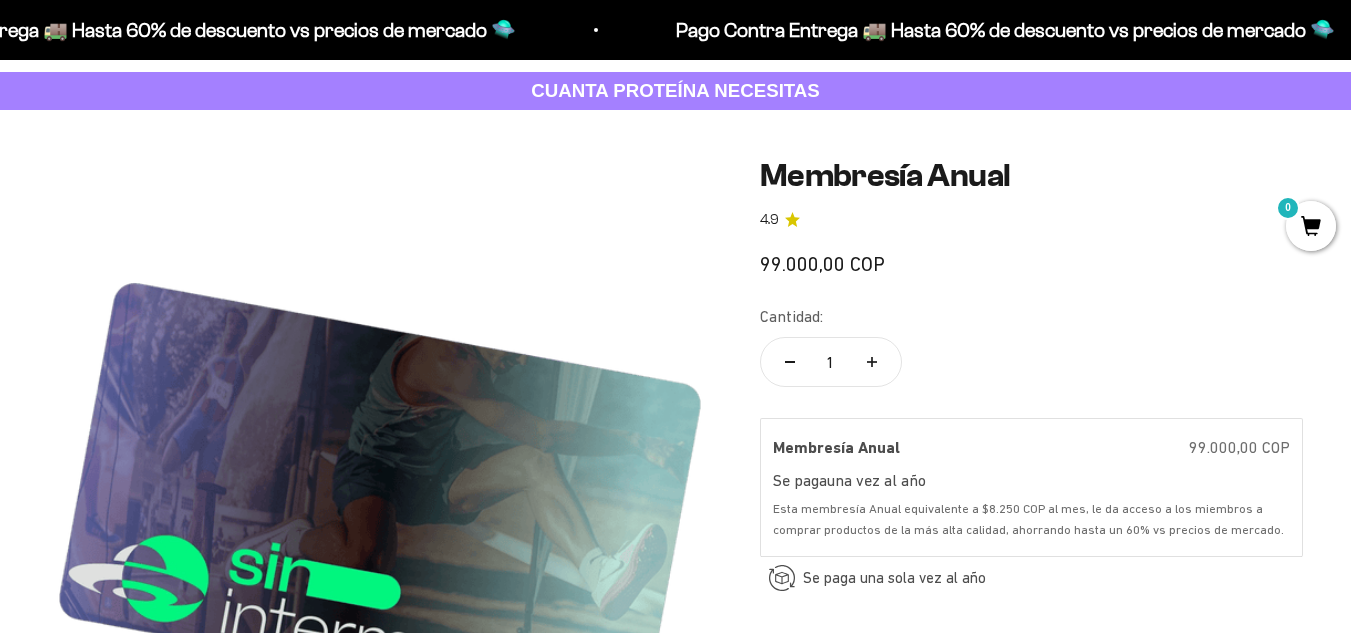 scroll, scrollTop: 134, scrollLeft: 0, axis: vertical 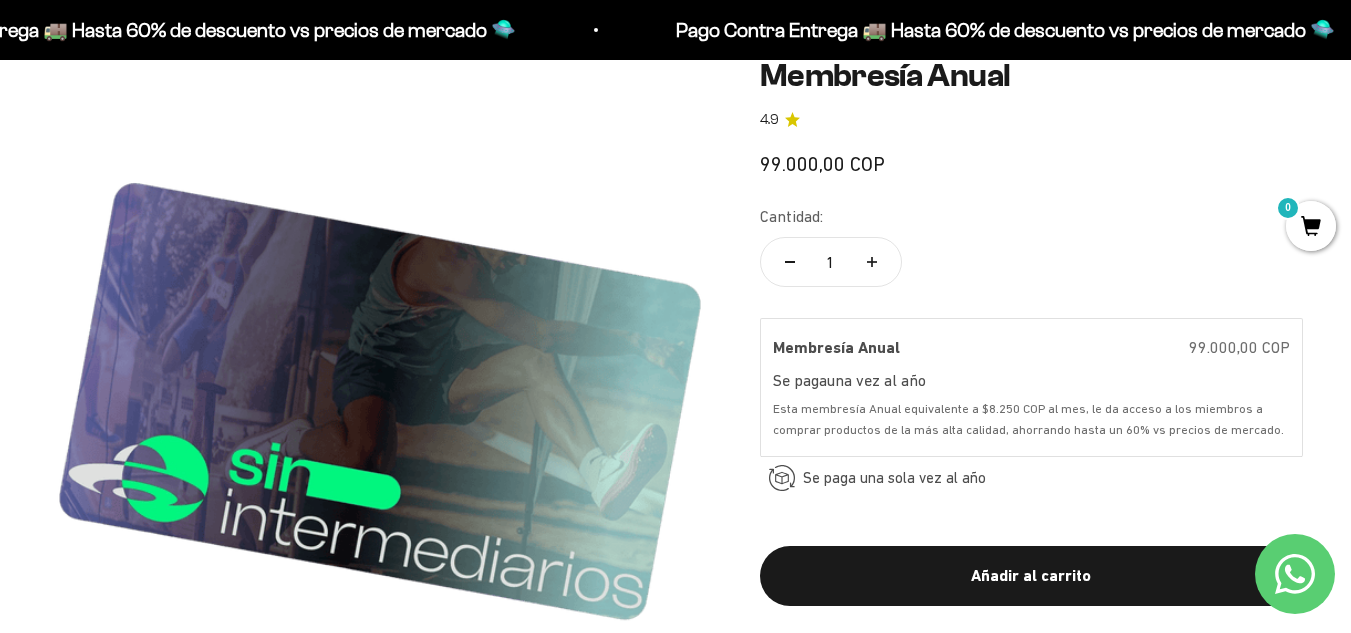 click on "4.9" 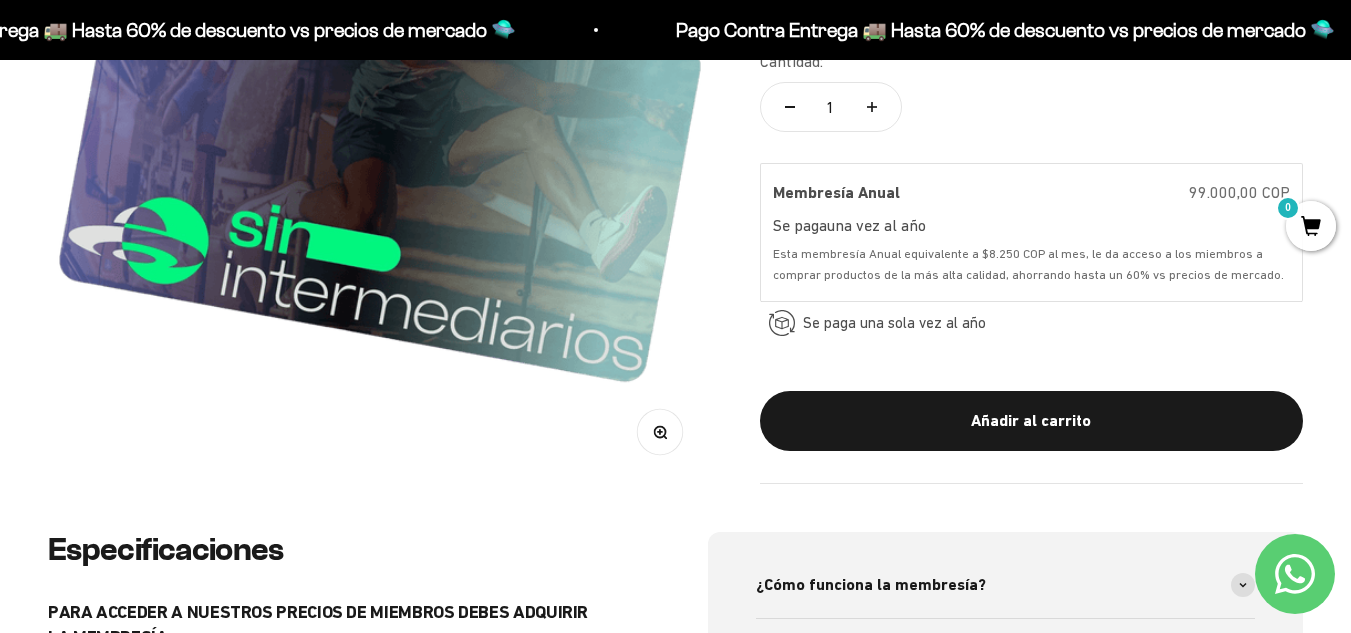scroll, scrollTop: 446, scrollLeft: 0, axis: vertical 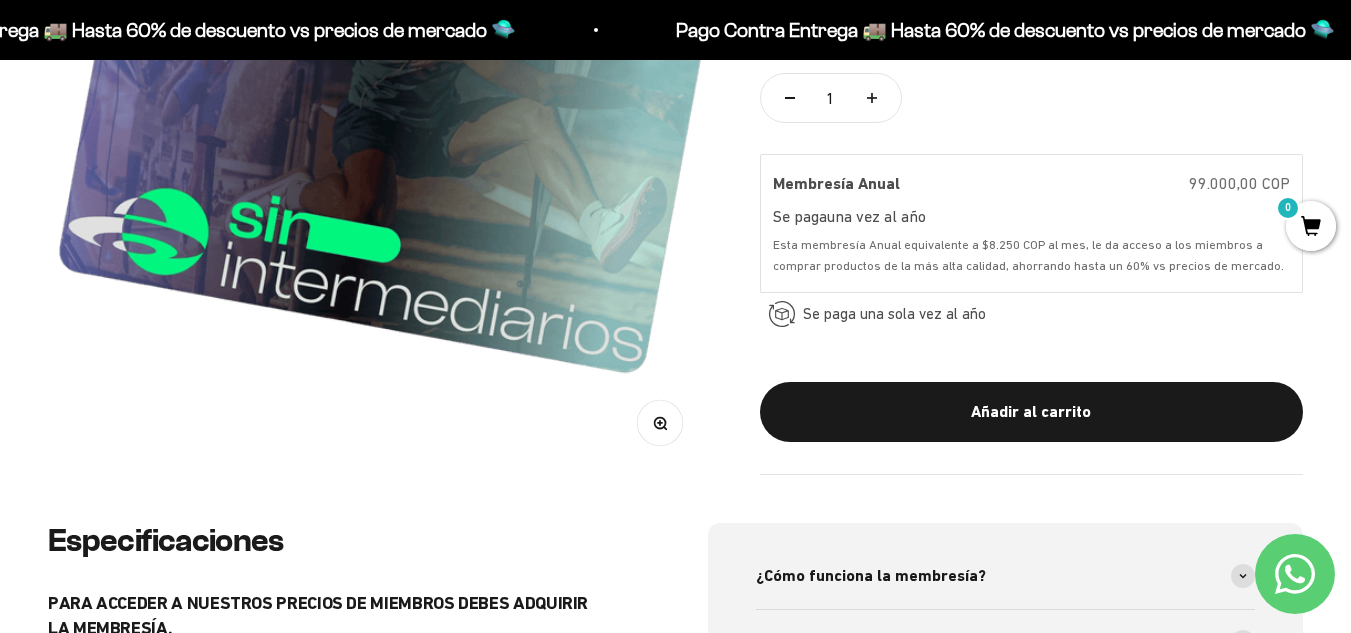 click on "Se paga  una vez al año una vez al año" 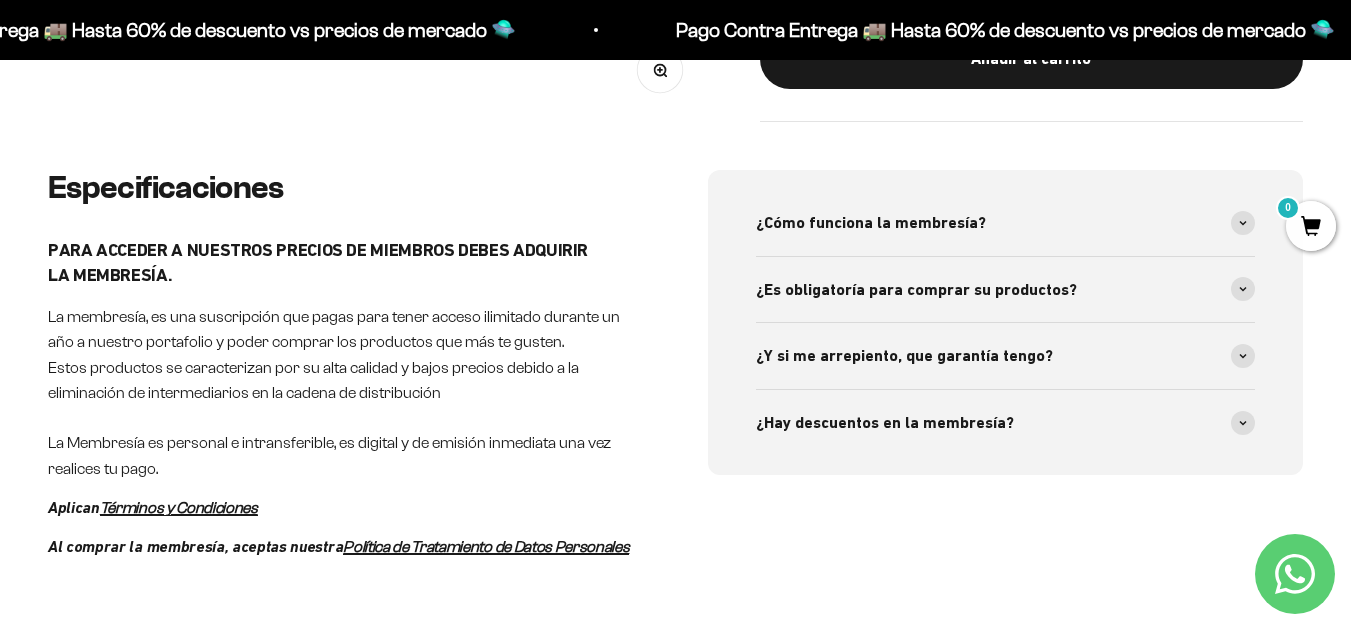 scroll, scrollTop: 807, scrollLeft: 0, axis: vertical 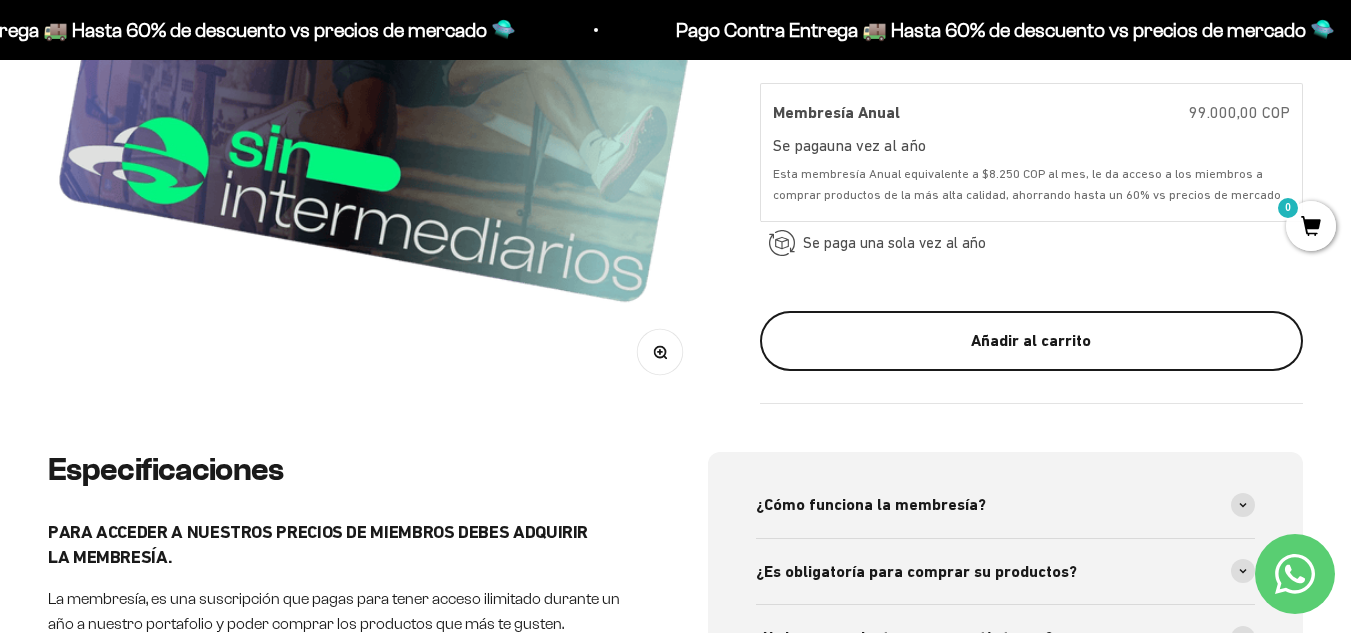 click on "Añadir al carrito" at bounding box center [1031, 341] 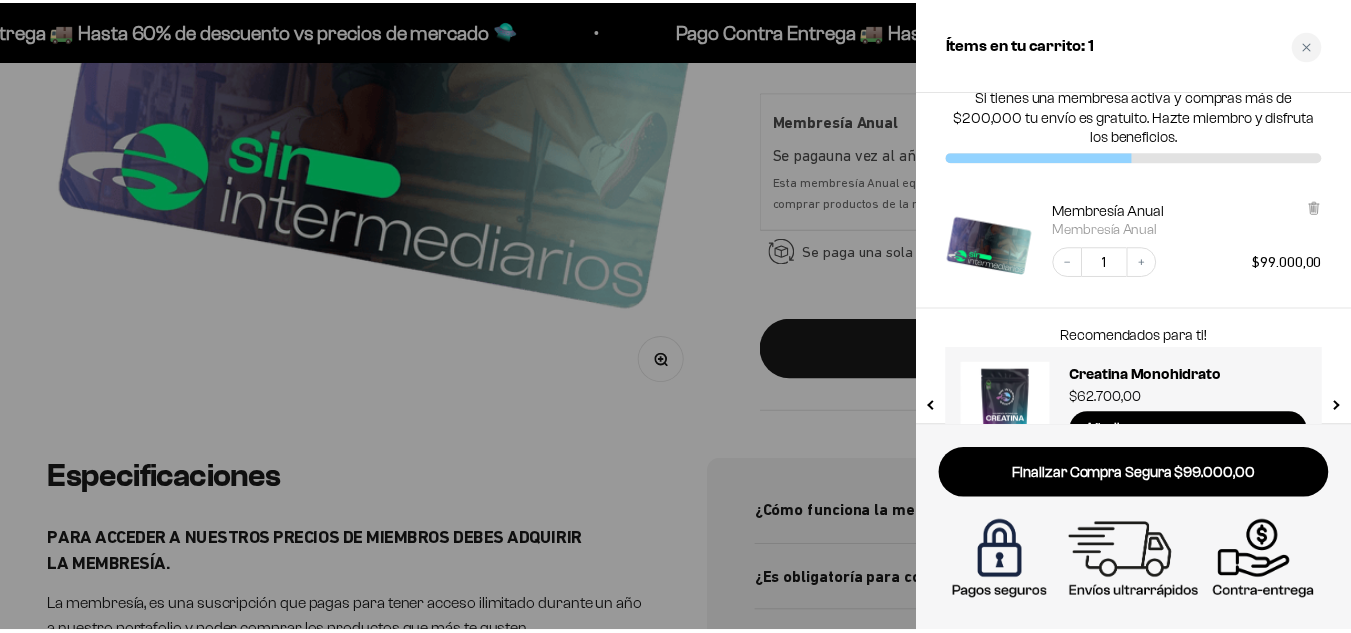 scroll, scrollTop: 0, scrollLeft: 0, axis: both 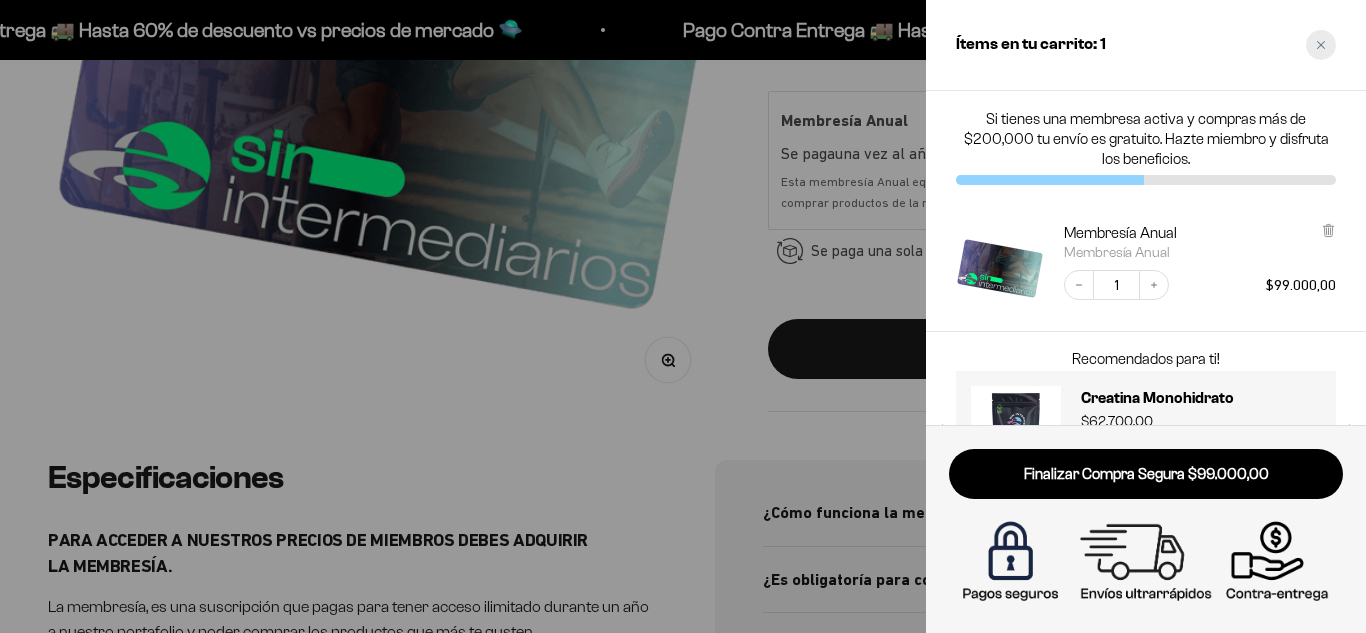 click 